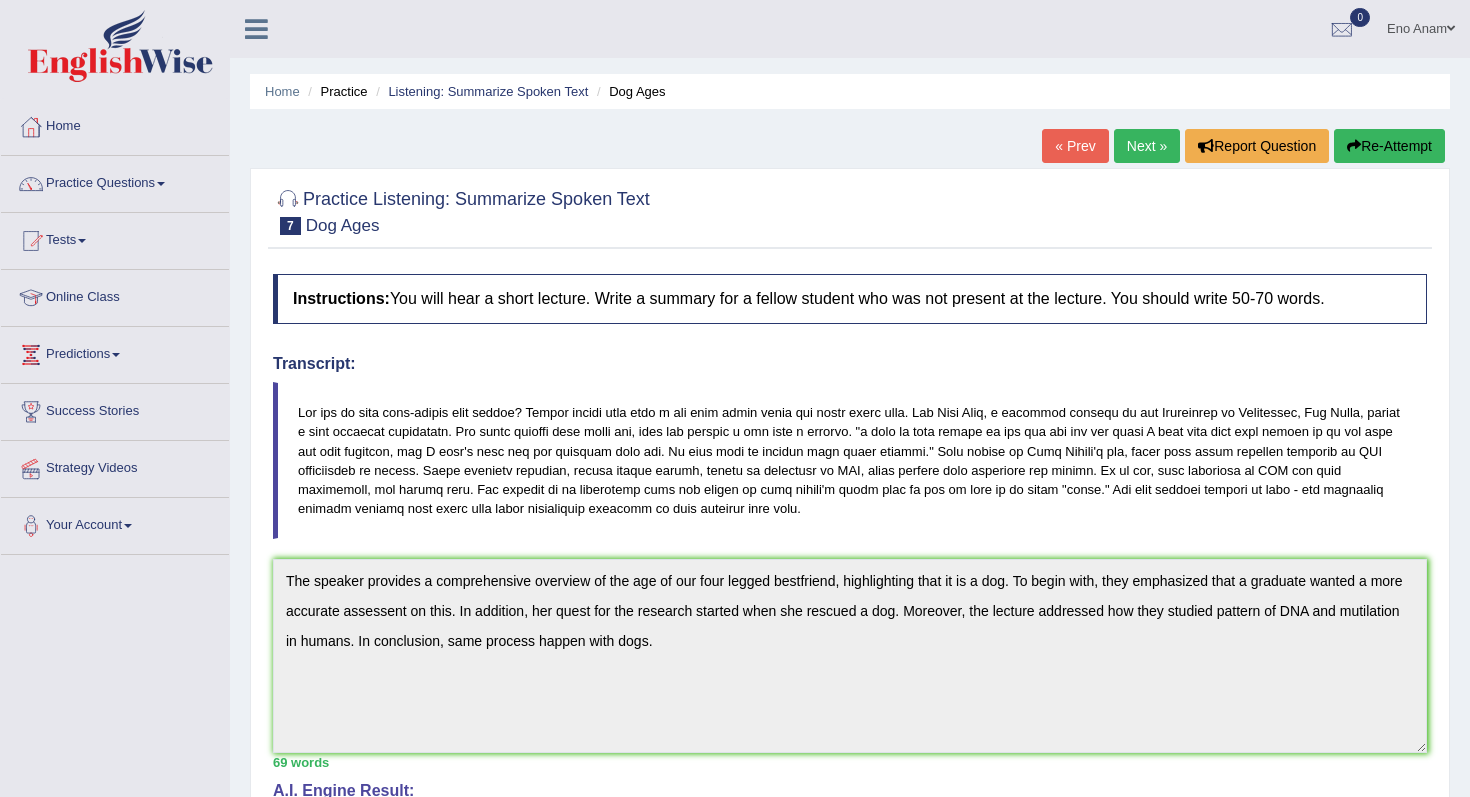 scroll, scrollTop: 0, scrollLeft: 0, axis: both 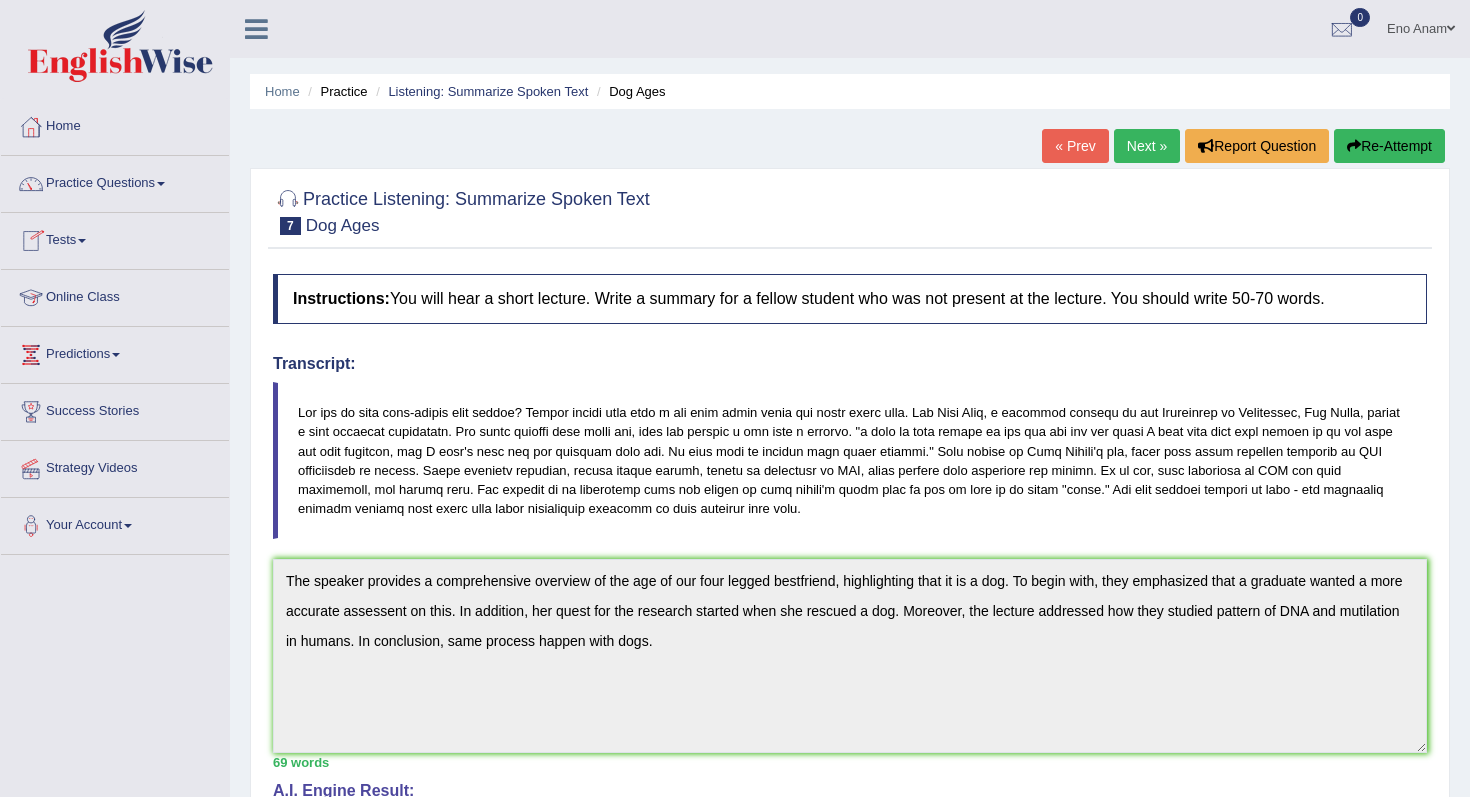 click on "Online Class" at bounding box center (115, 295) 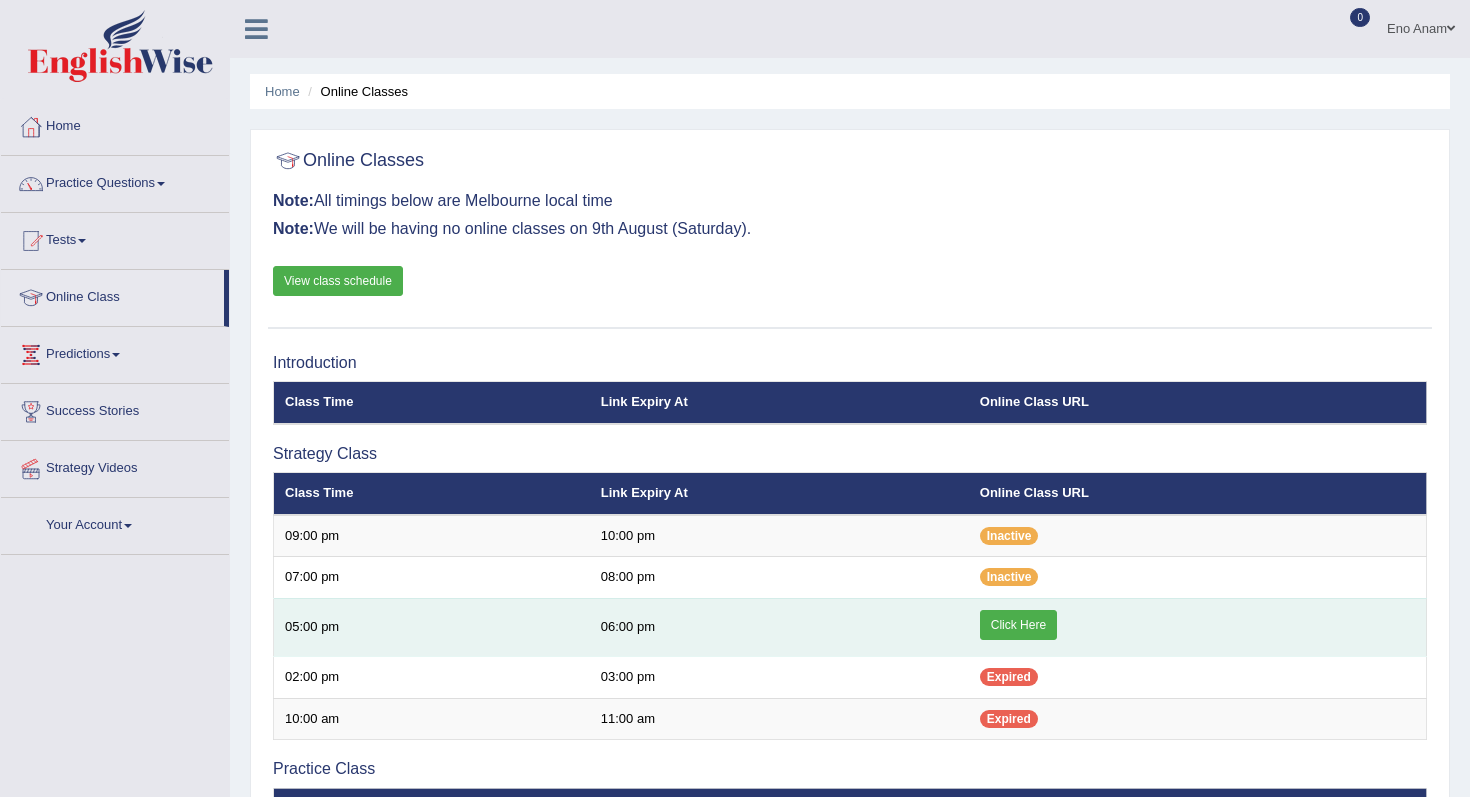 scroll, scrollTop: 0, scrollLeft: 0, axis: both 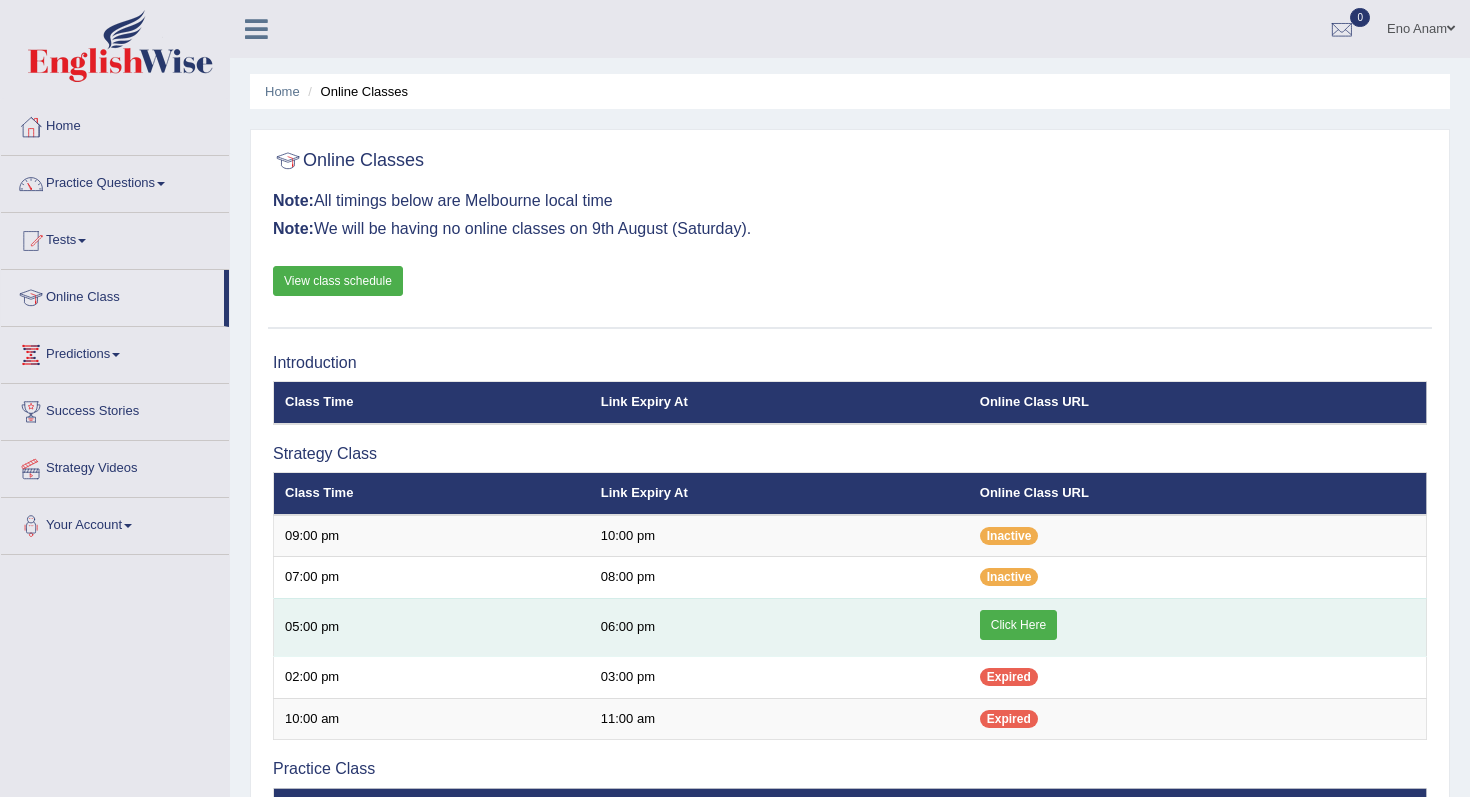 click on "Click Here" at bounding box center [1018, 625] 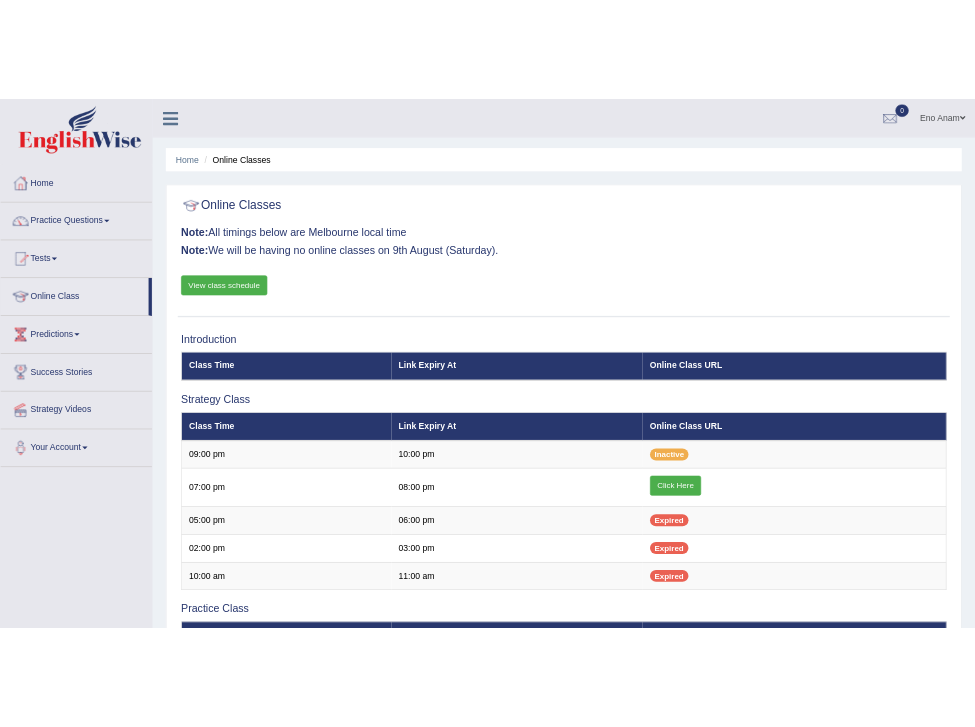 scroll, scrollTop: 0, scrollLeft: 0, axis: both 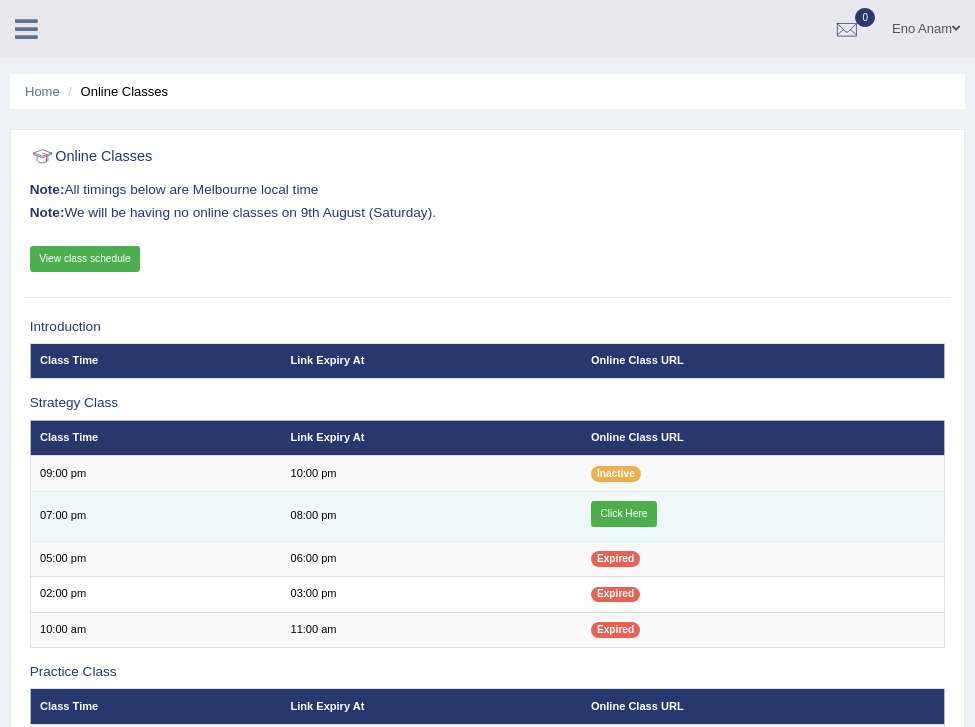 click on "Click Here" at bounding box center [624, 514] 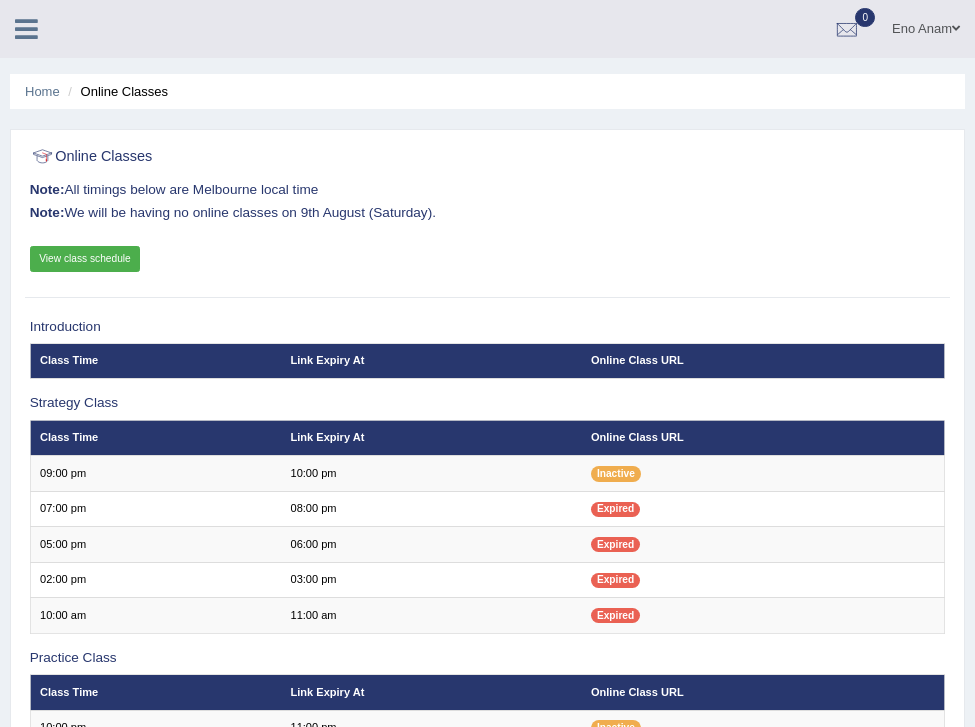 scroll, scrollTop: 0, scrollLeft: 0, axis: both 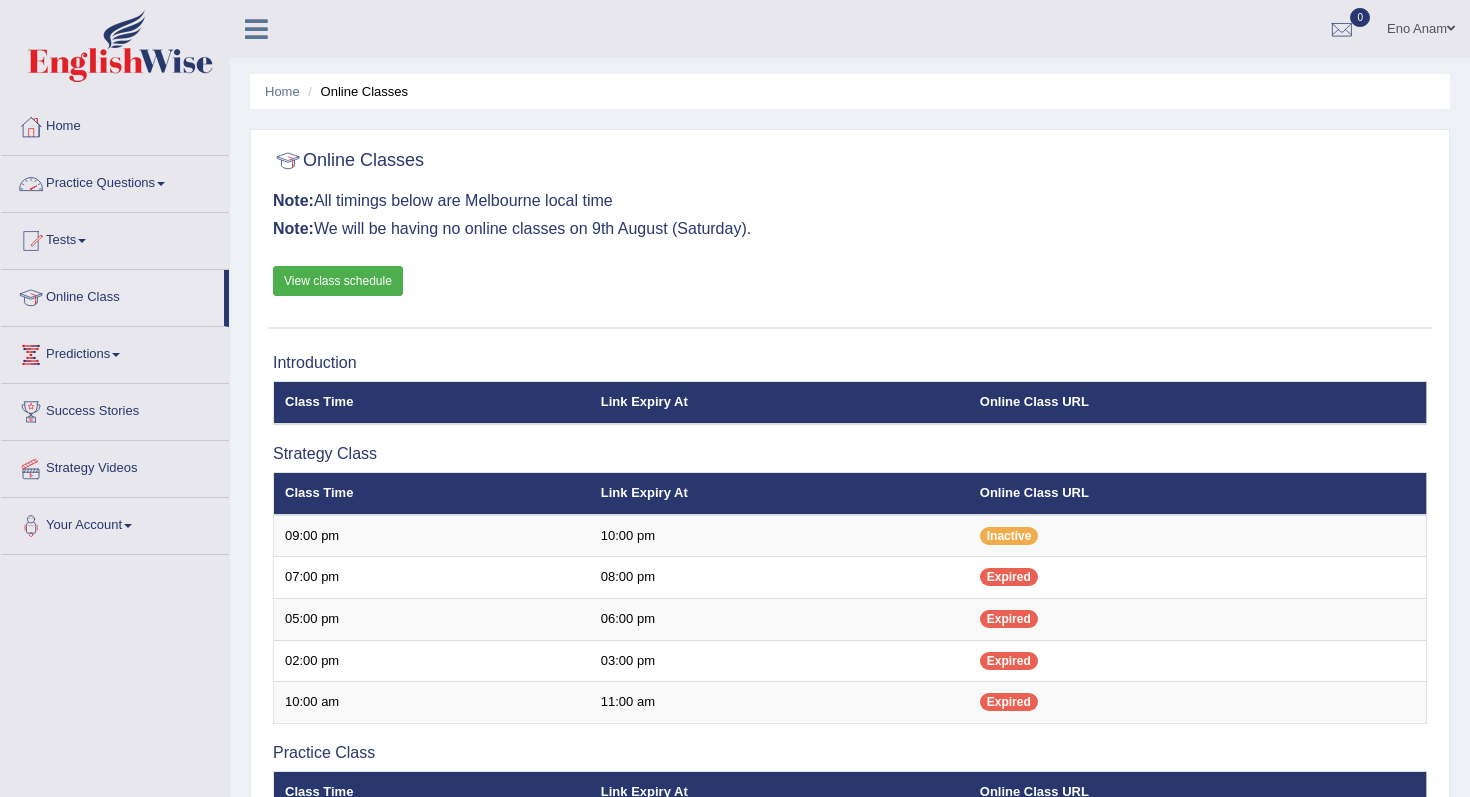 click on "Practice Questions" at bounding box center (115, 181) 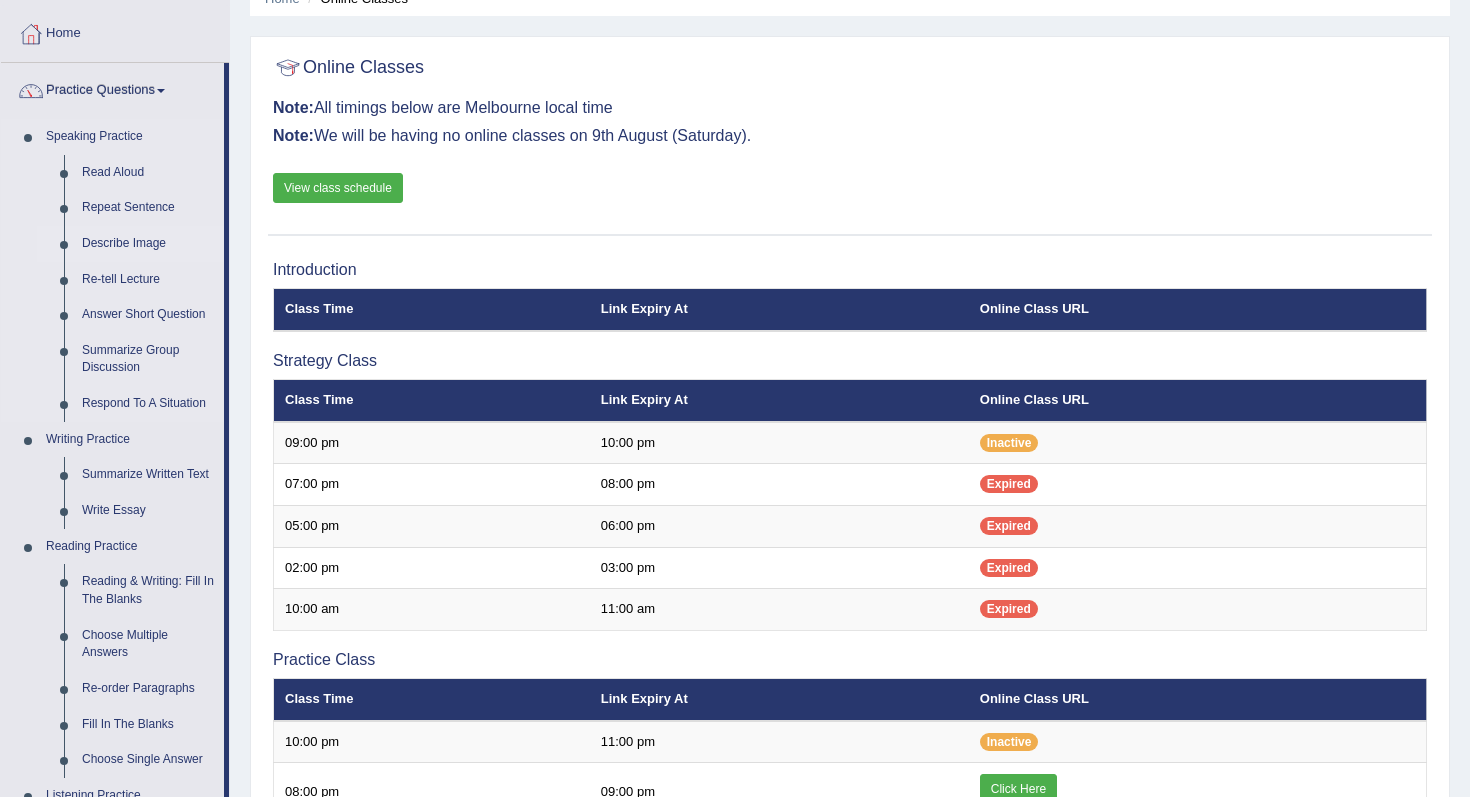 scroll, scrollTop: 99, scrollLeft: 0, axis: vertical 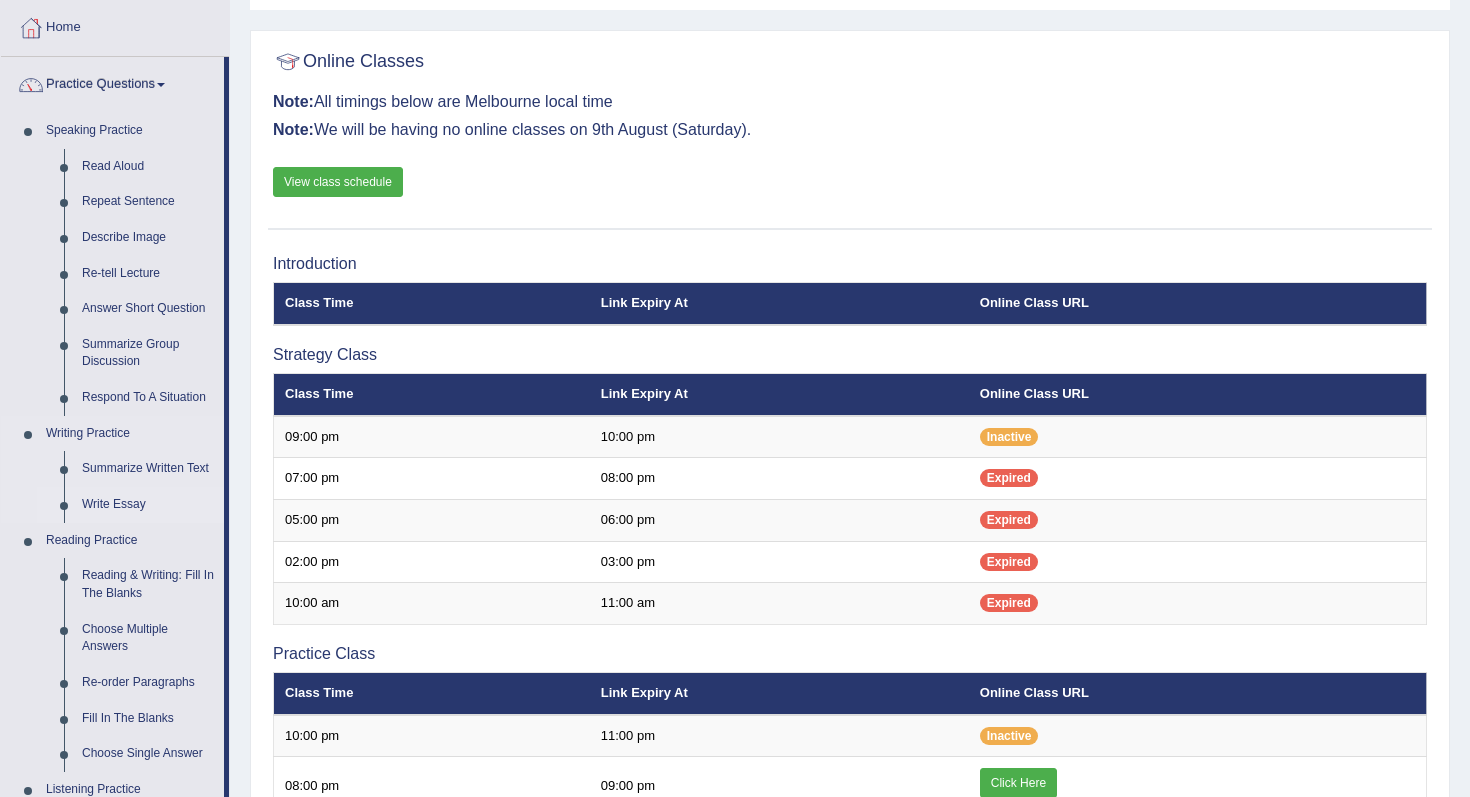 click on "Write Essay" at bounding box center (148, 505) 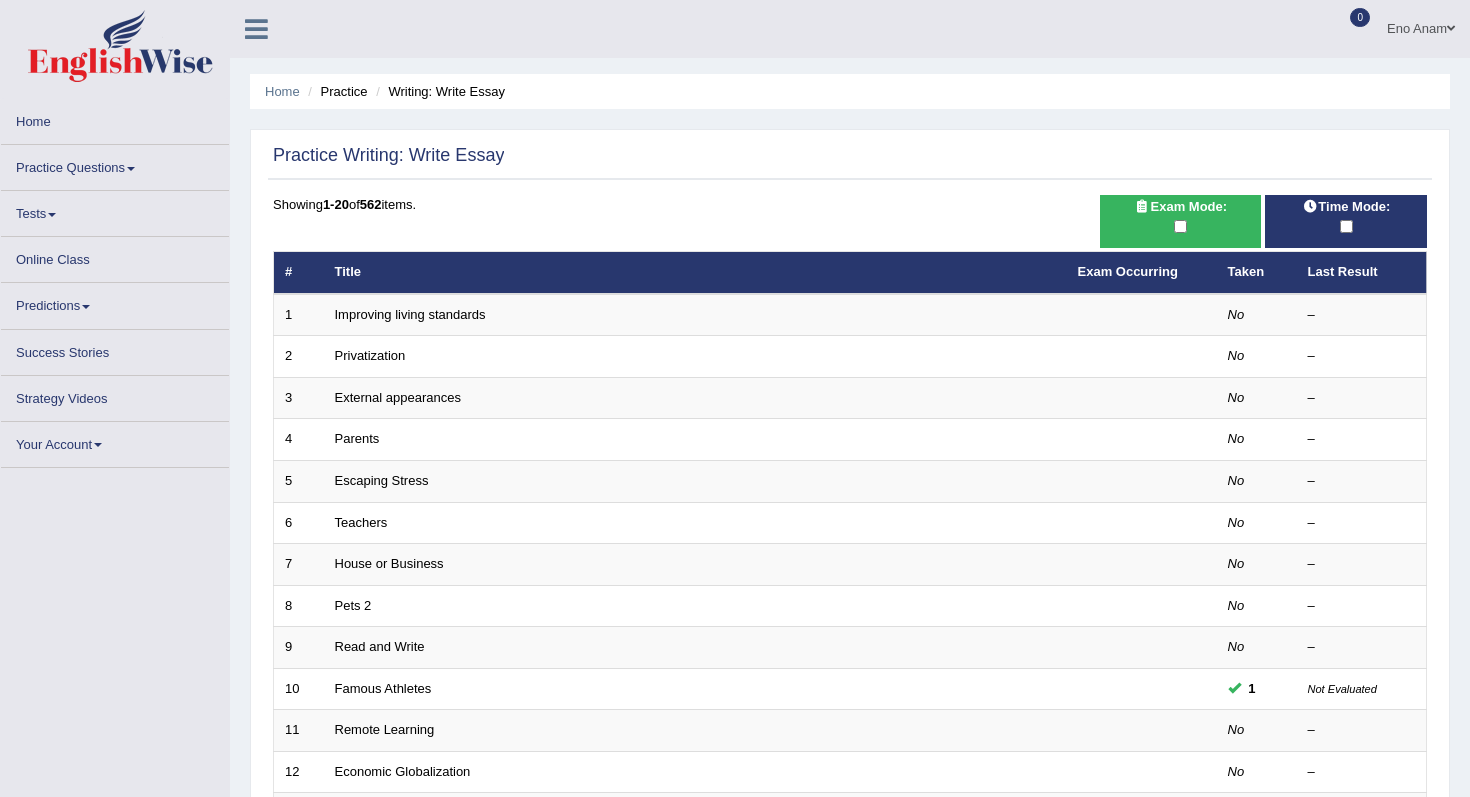 scroll, scrollTop: 0, scrollLeft: 0, axis: both 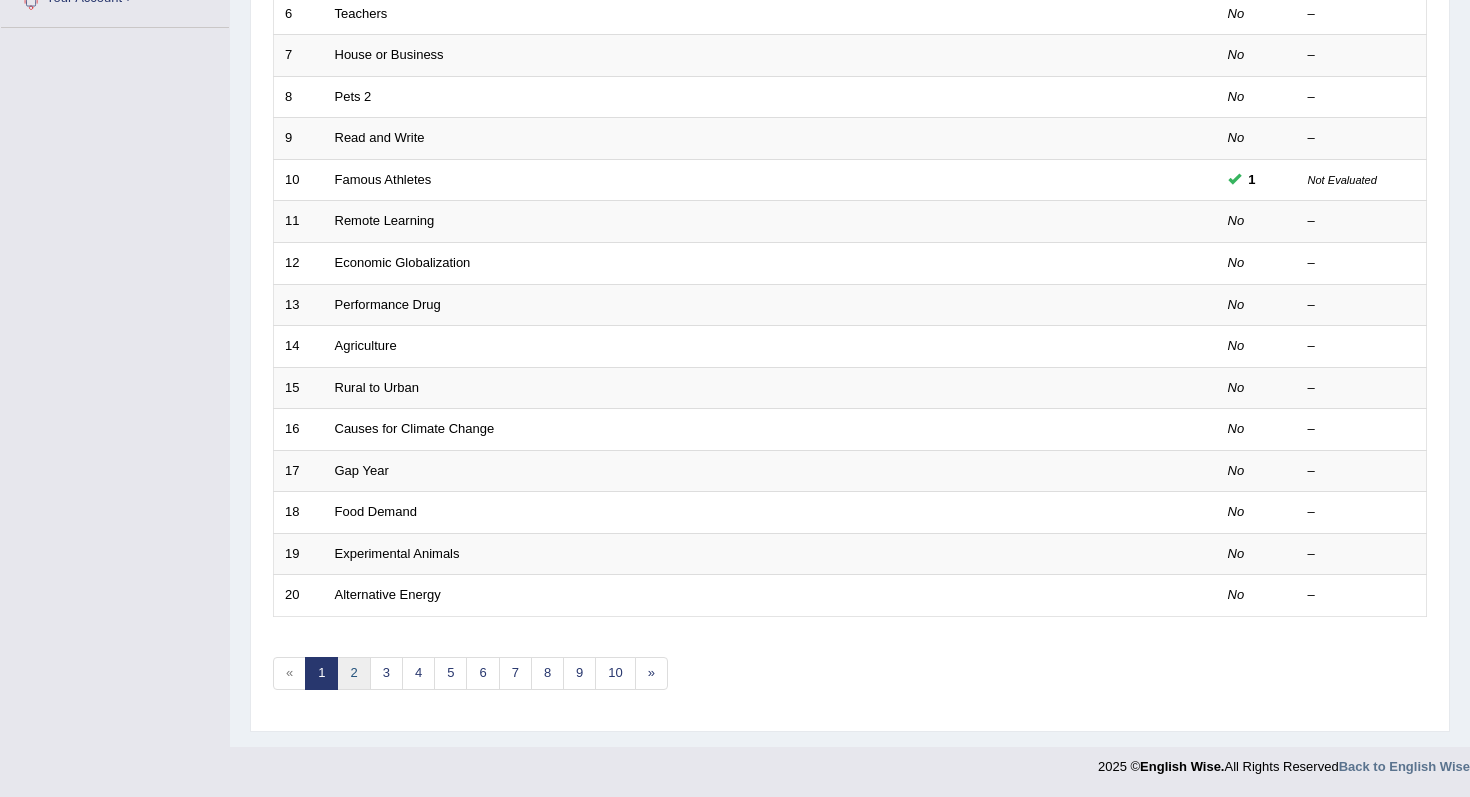 click on "2" at bounding box center (353, 673) 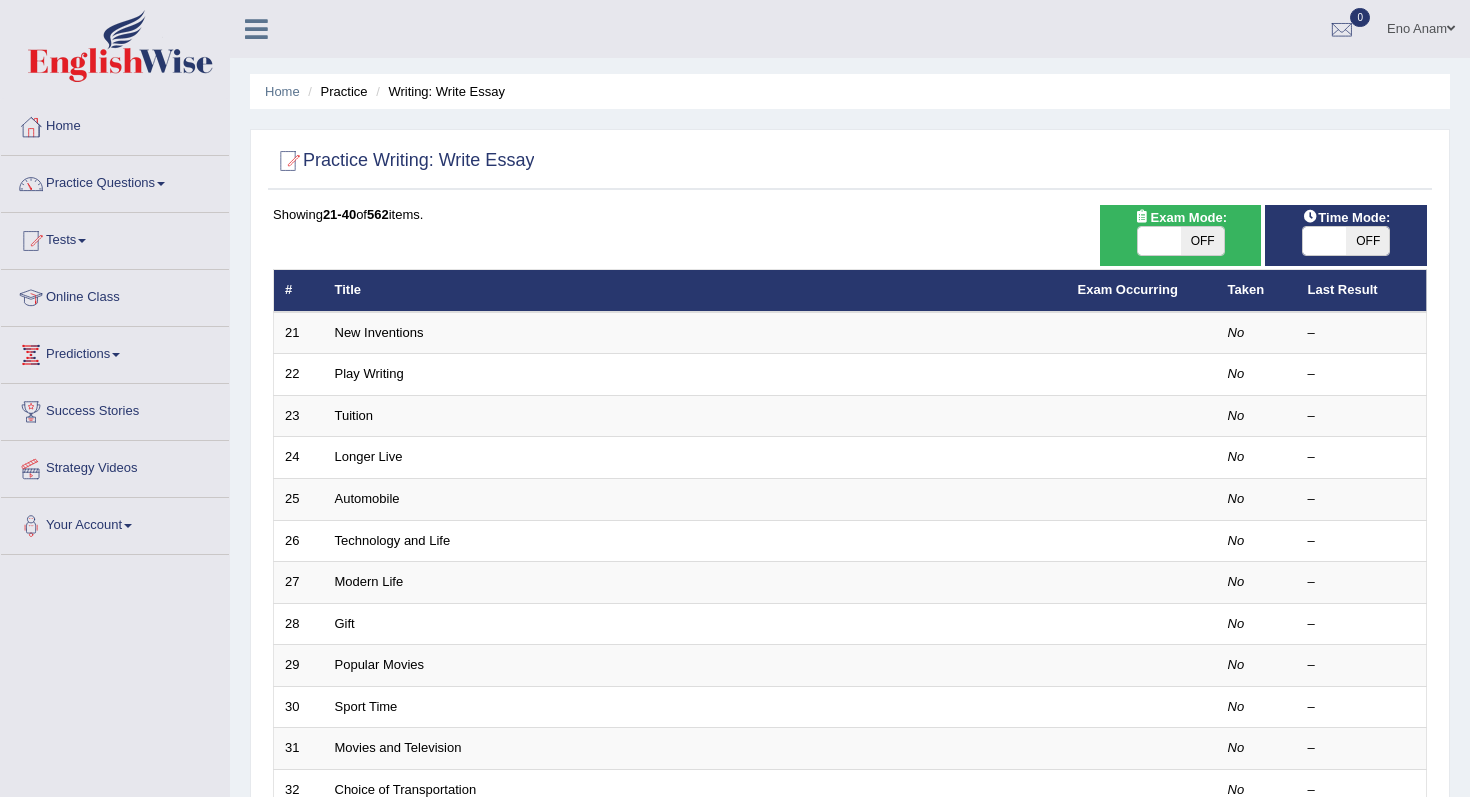 scroll, scrollTop: 0, scrollLeft: 0, axis: both 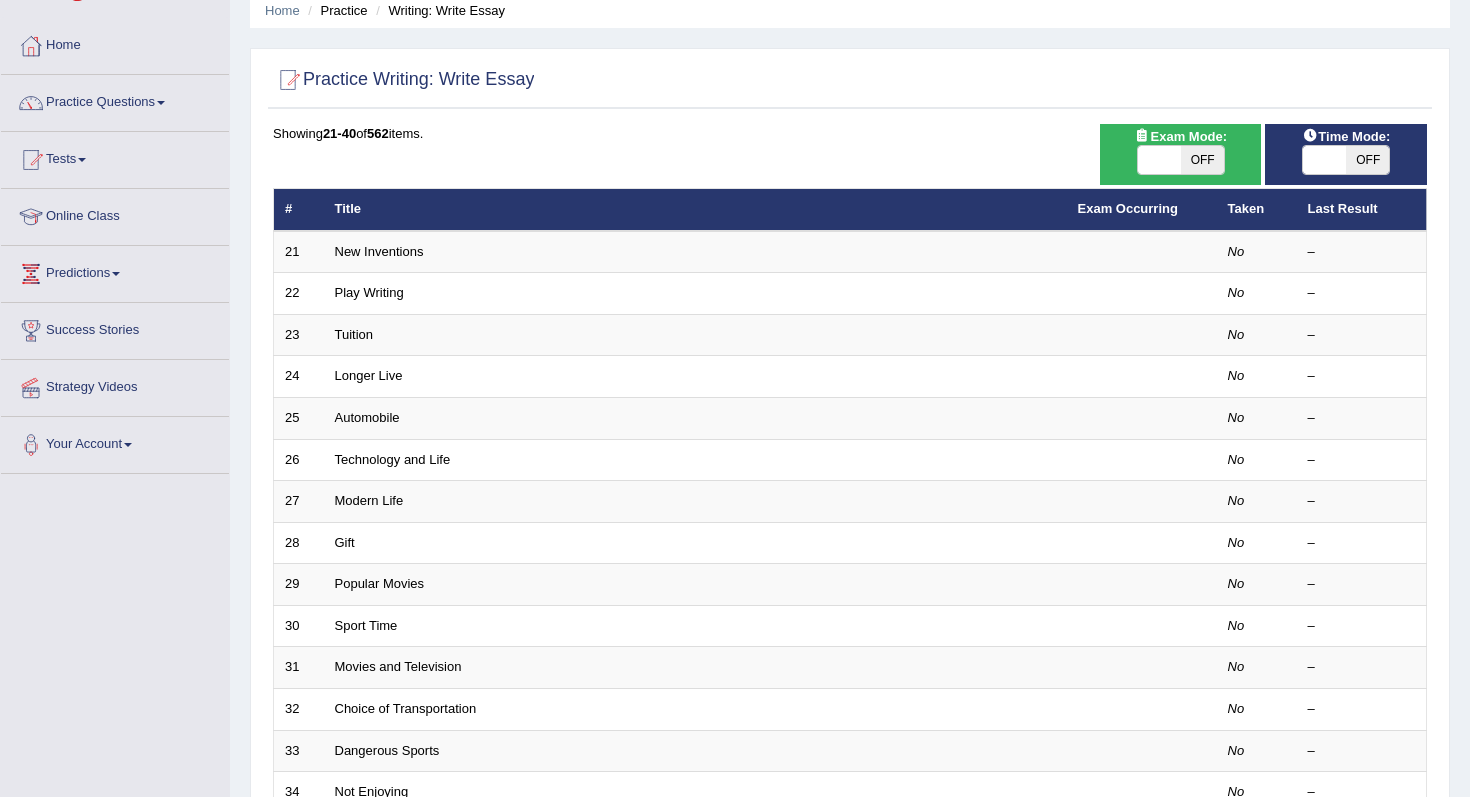 click on "OFF" at bounding box center [1367, 160] 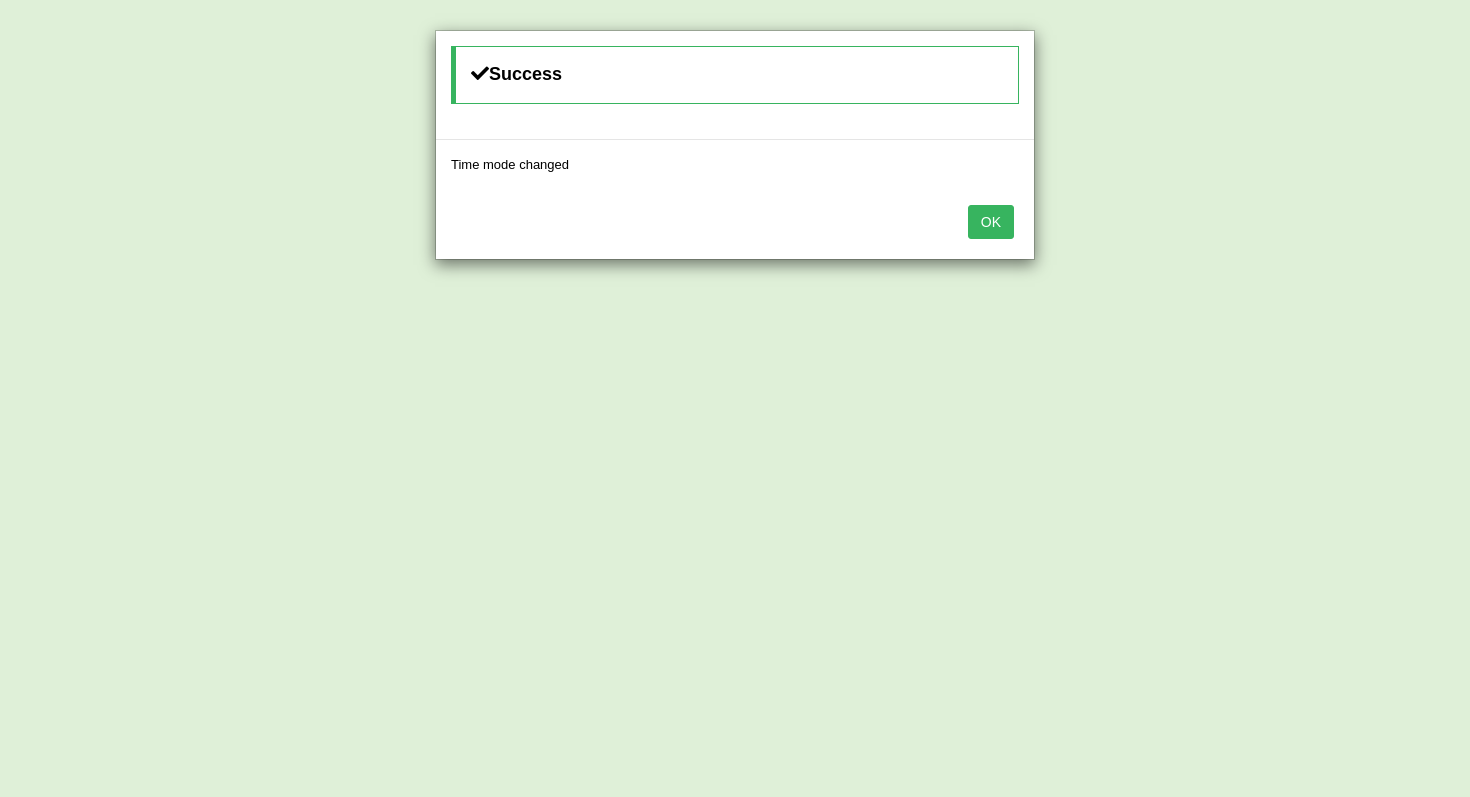 click on "OK" at bounding box center [991, 222] 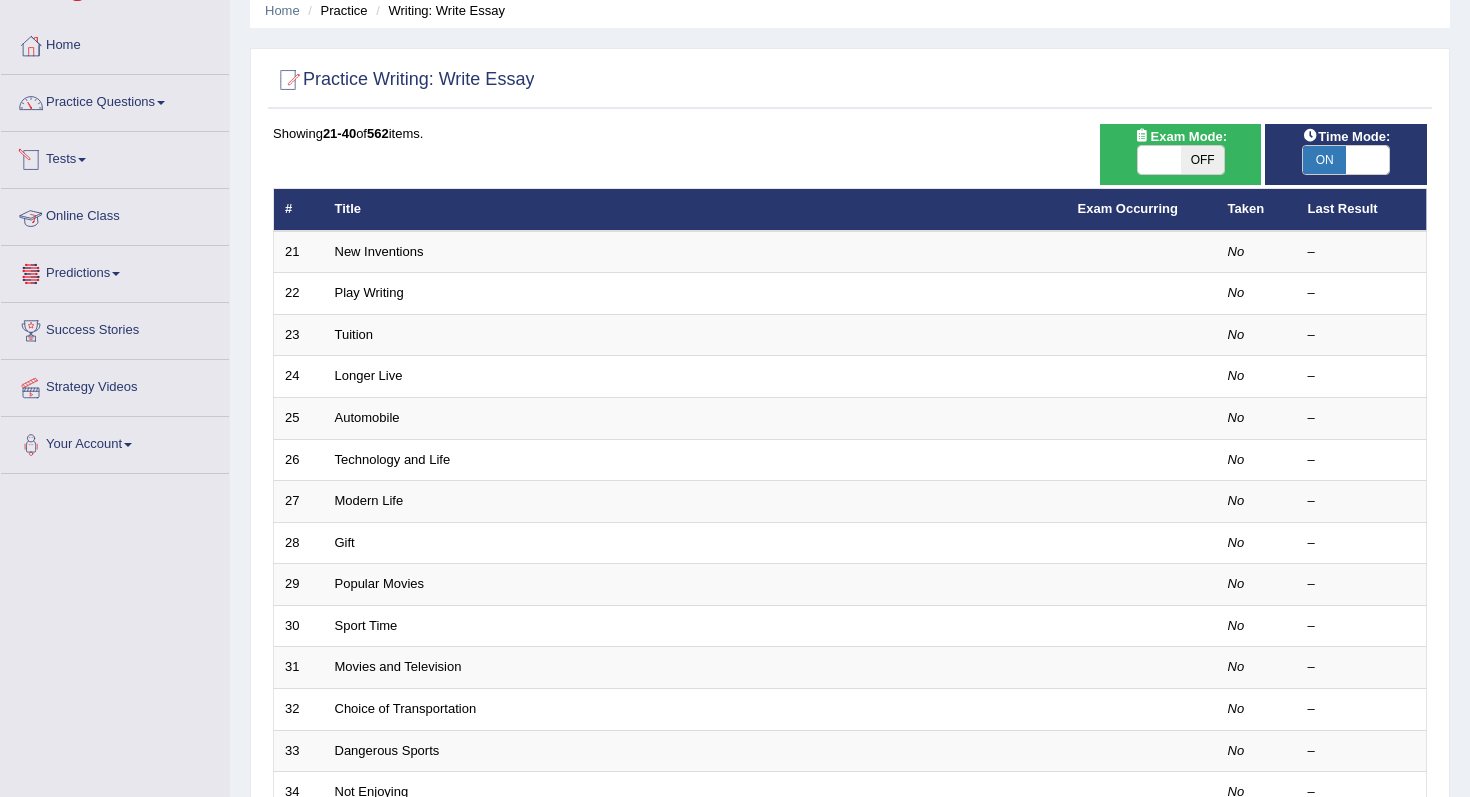 click on "Practice Questions   Speaking Practice Read Aloud
Repeat Sentence
Describe Image
Re-tell Lecture
Answer Short Question
Summarize Group Discussion
Respond To A Situation
Writing Practice  Summarize Written Text
Write Essay
Reading Practice  Reading & Writing: Fill In The Blanks
Choose Multiple Answers
Re-order Paragraphs
Fill In The Blanks
Choose Single Answer
Listening Practice  Summarize Spoken Text
Highlight Incorrect Words
Highlight Correct Summary
Select Missing Word
Choose Single Answer
Choose Multiple Answers
Fill In The Blanks
Write From Dictation
Pronunciation" at bounding box center (115, 103) 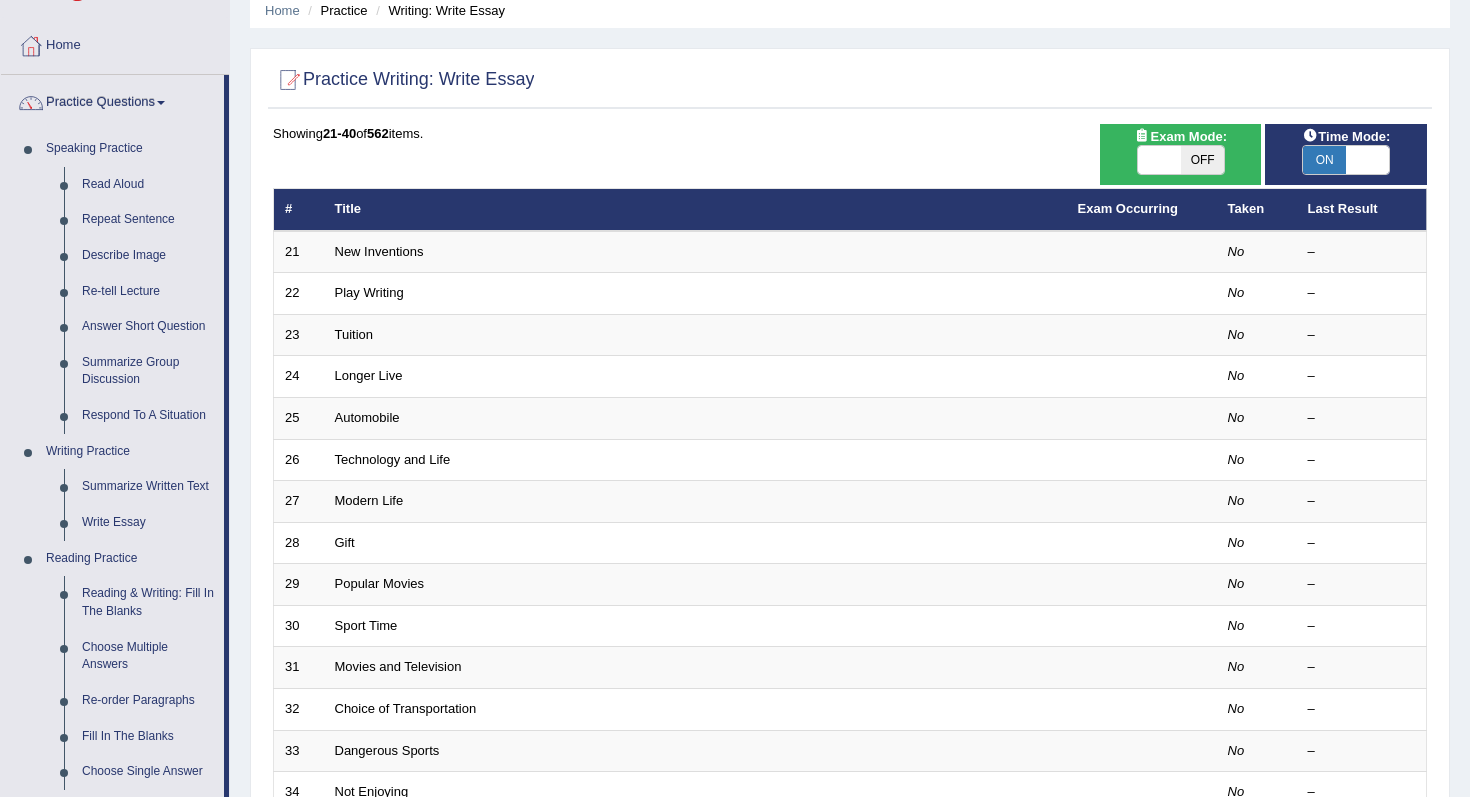 click on "ON   OFF" at bounding box center (1346, 160) 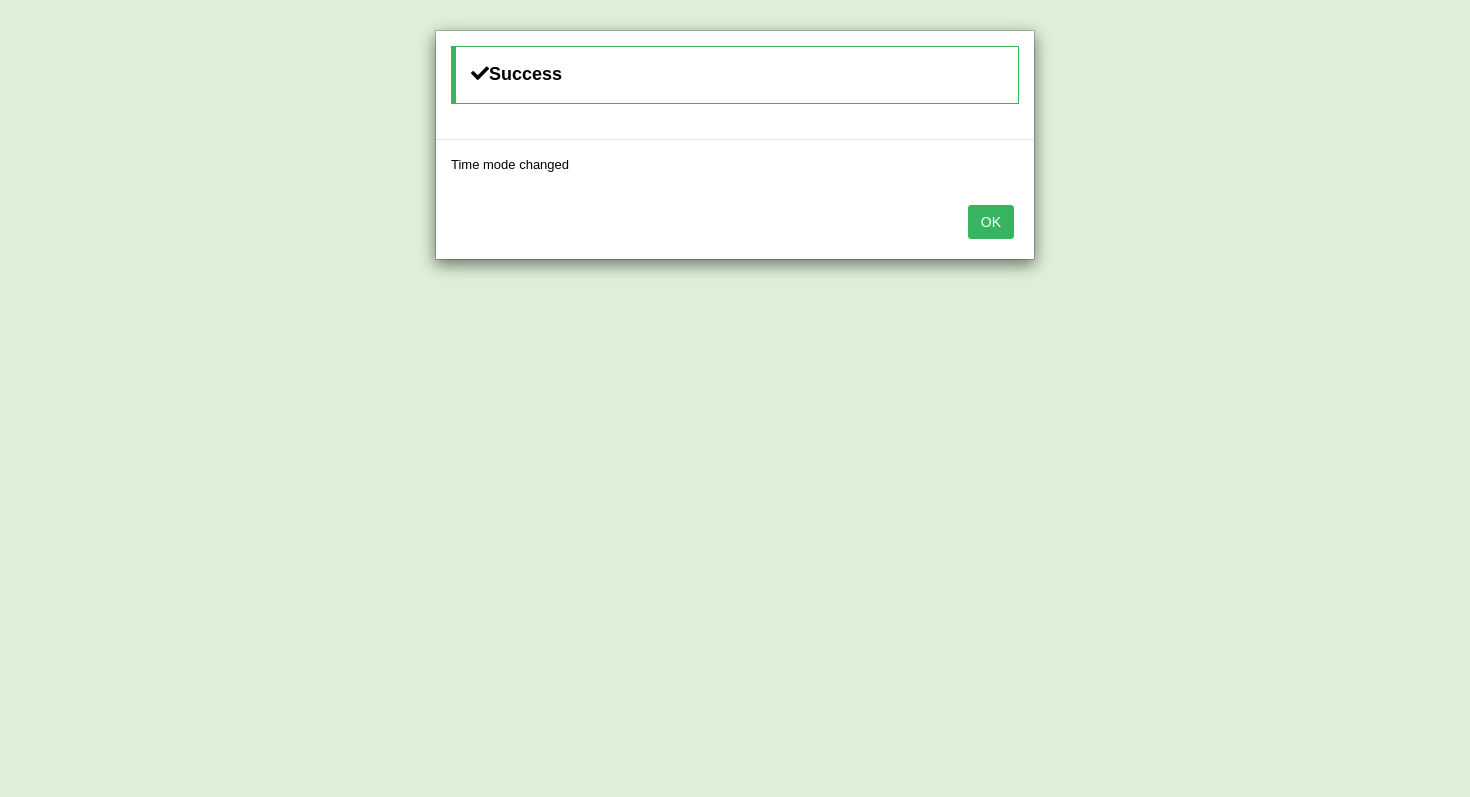 click on "OK" at bounding box center [991, 222] 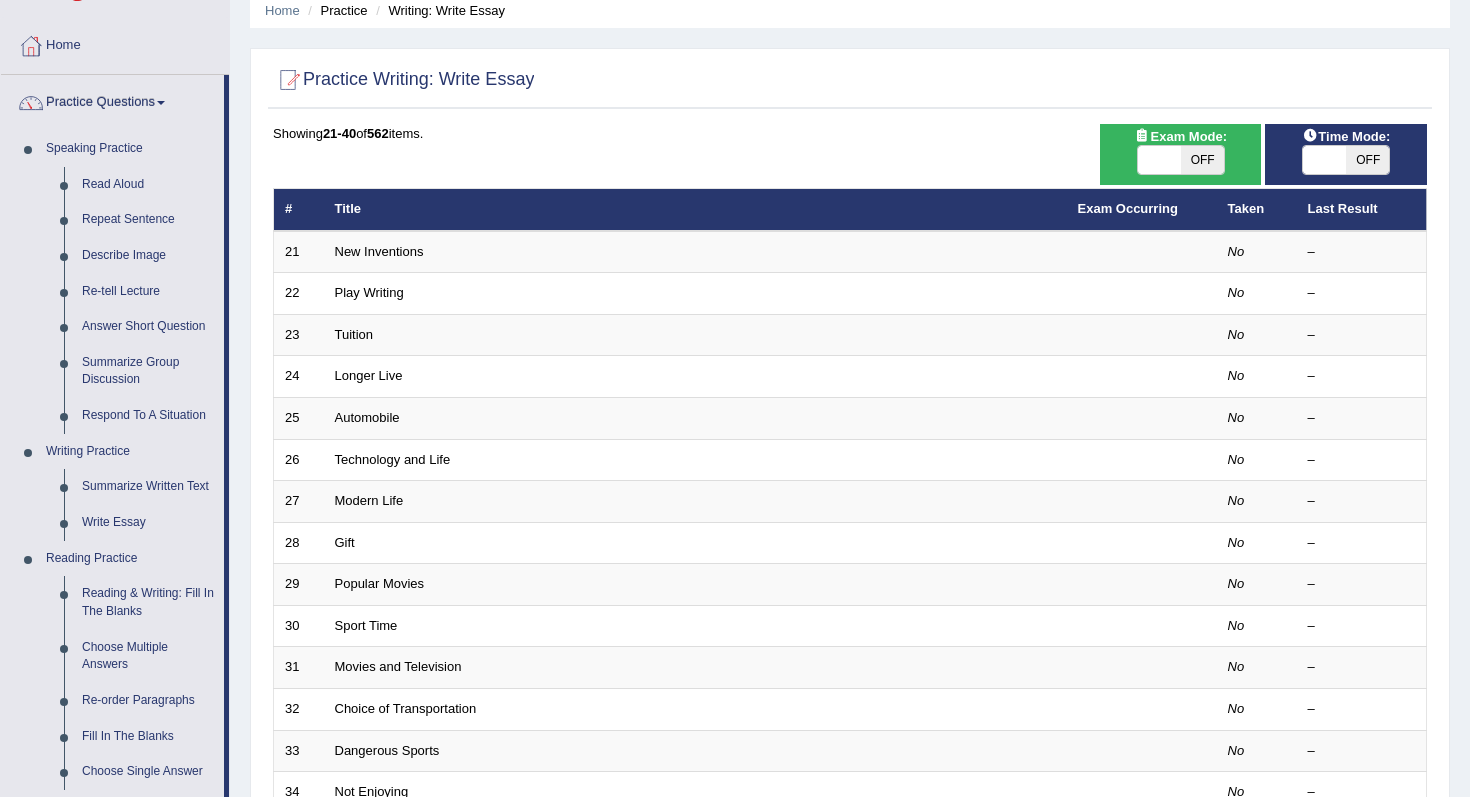 click on "OFF" at bounding box center (1202, 160) 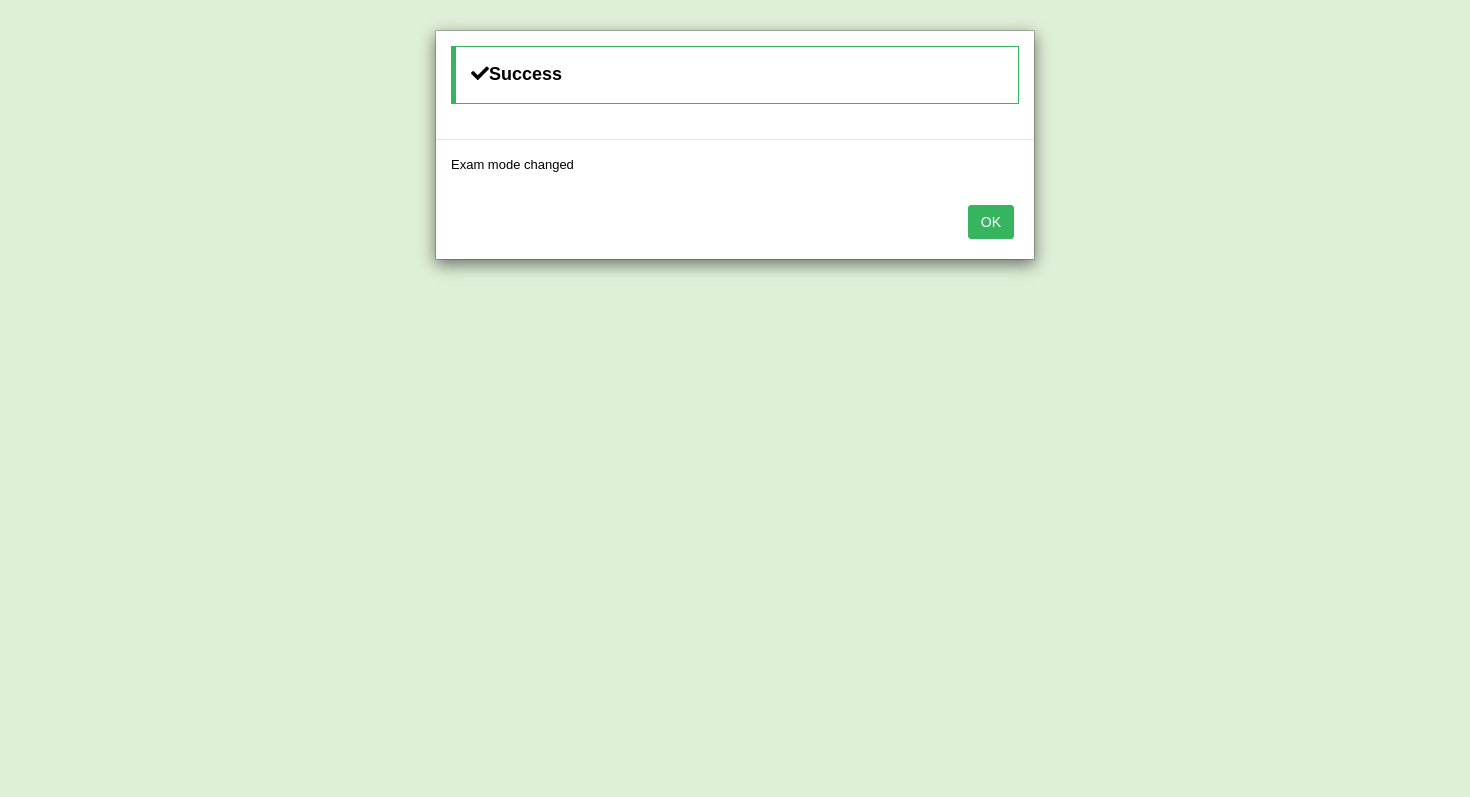 click on "OK" at bounding box center (991, 222) 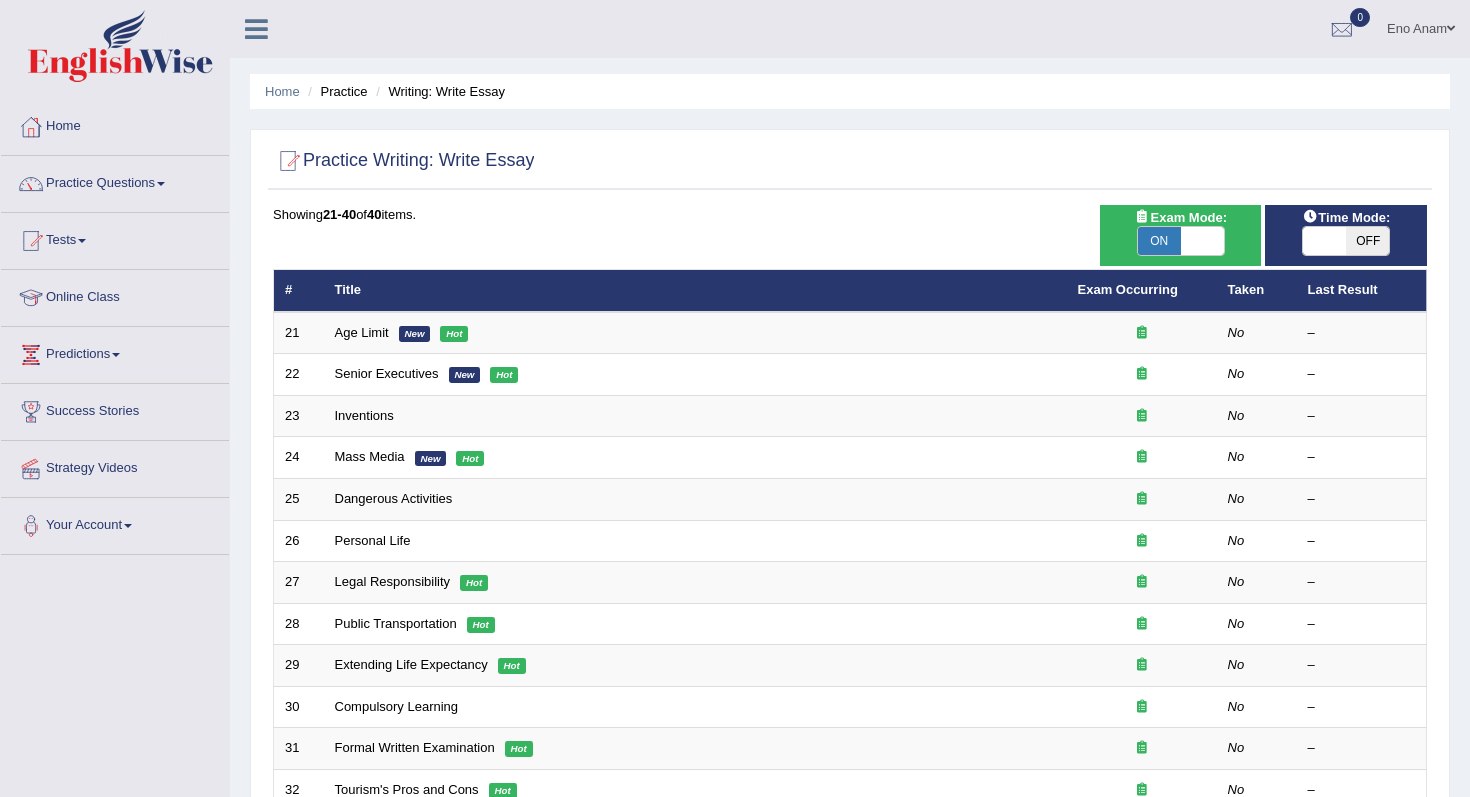 scroll, scrollTop: 81, scrollLeft: 0, axis: vertical 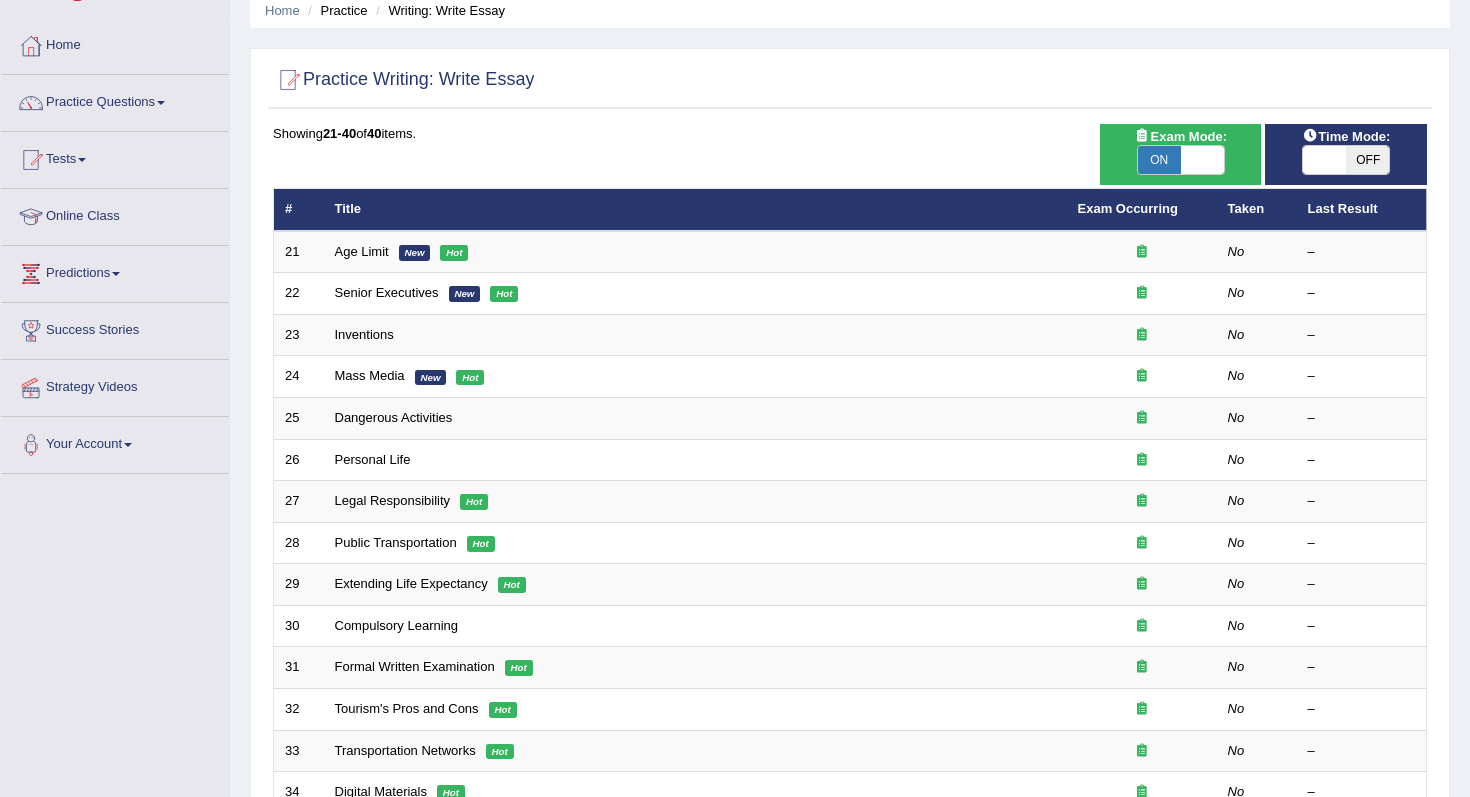 click on "ON" at bounding box center [1159, 160] 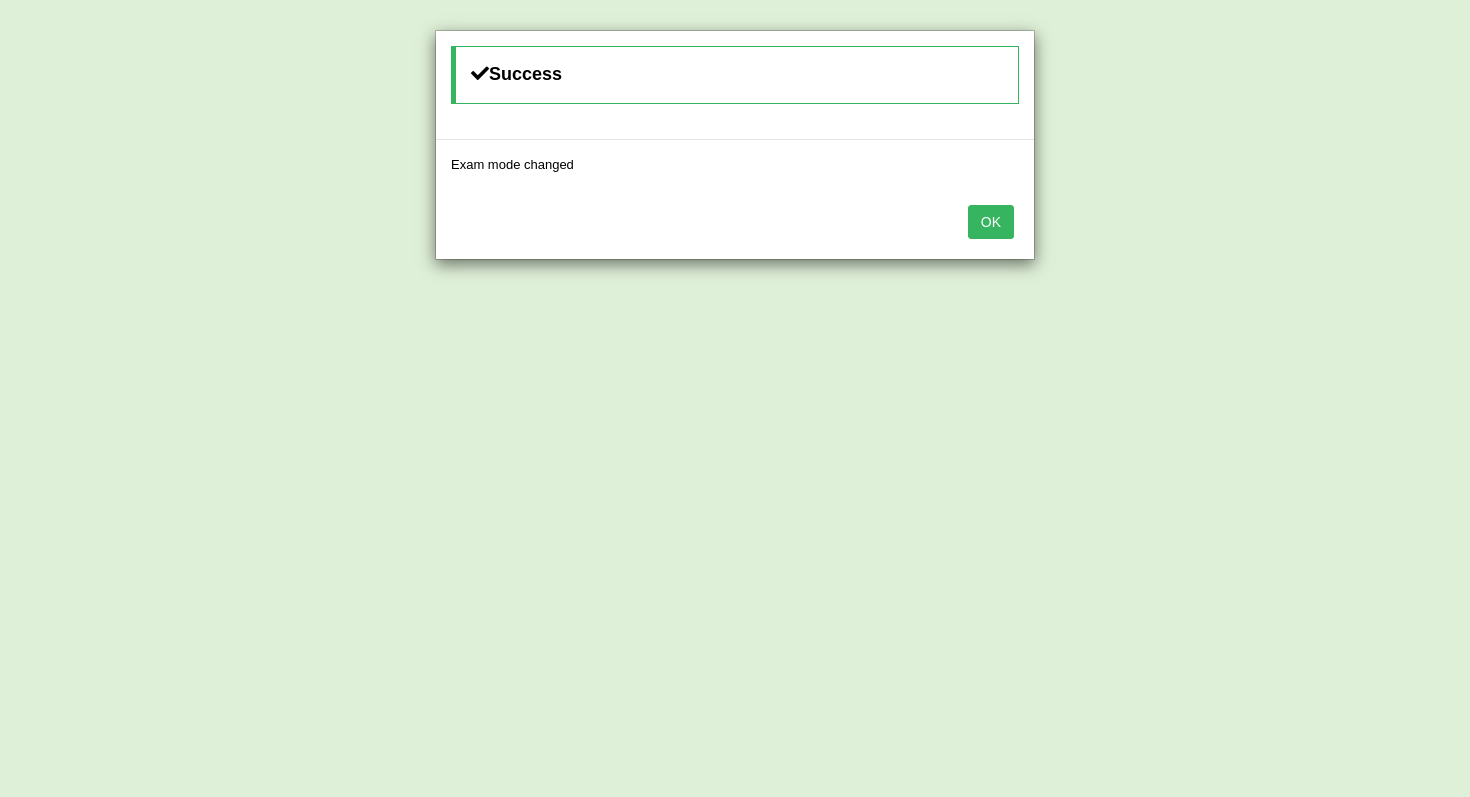 click on "OK" at bounding box center (991, 222) 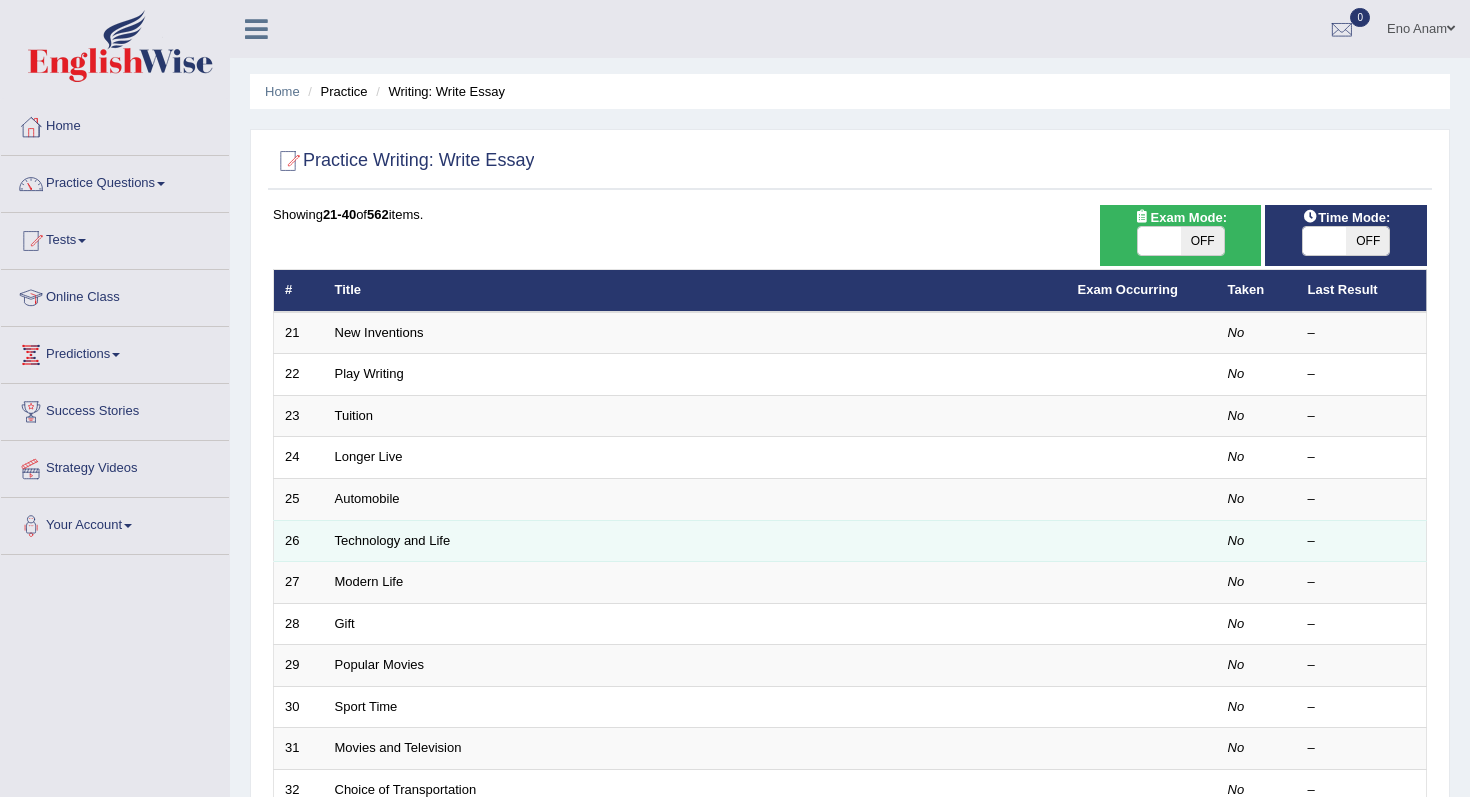 scroll, scrollTop: 81, scrollLeft: 0, axis: vertical 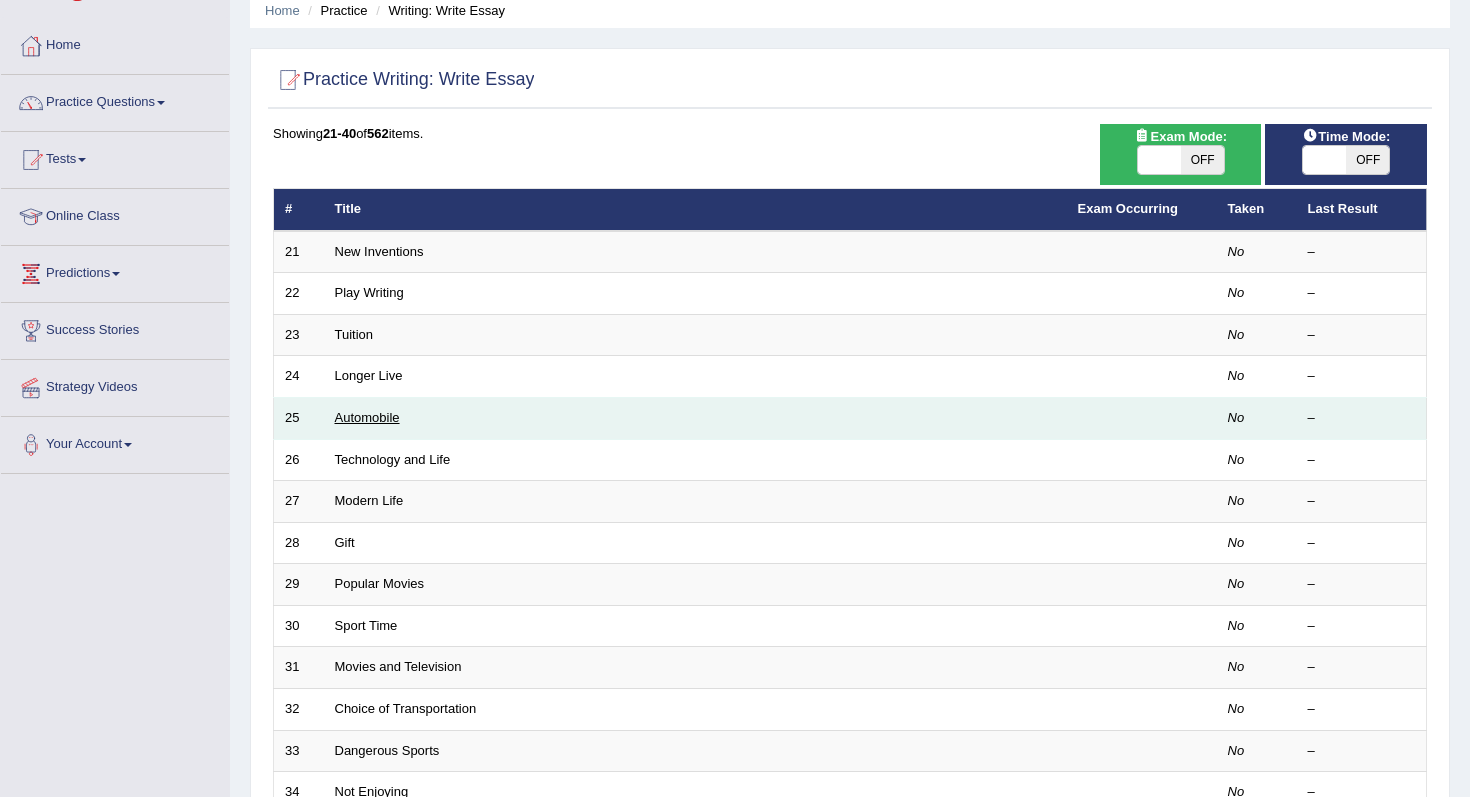 click on "Automobile" at bounding box center [367, 417] 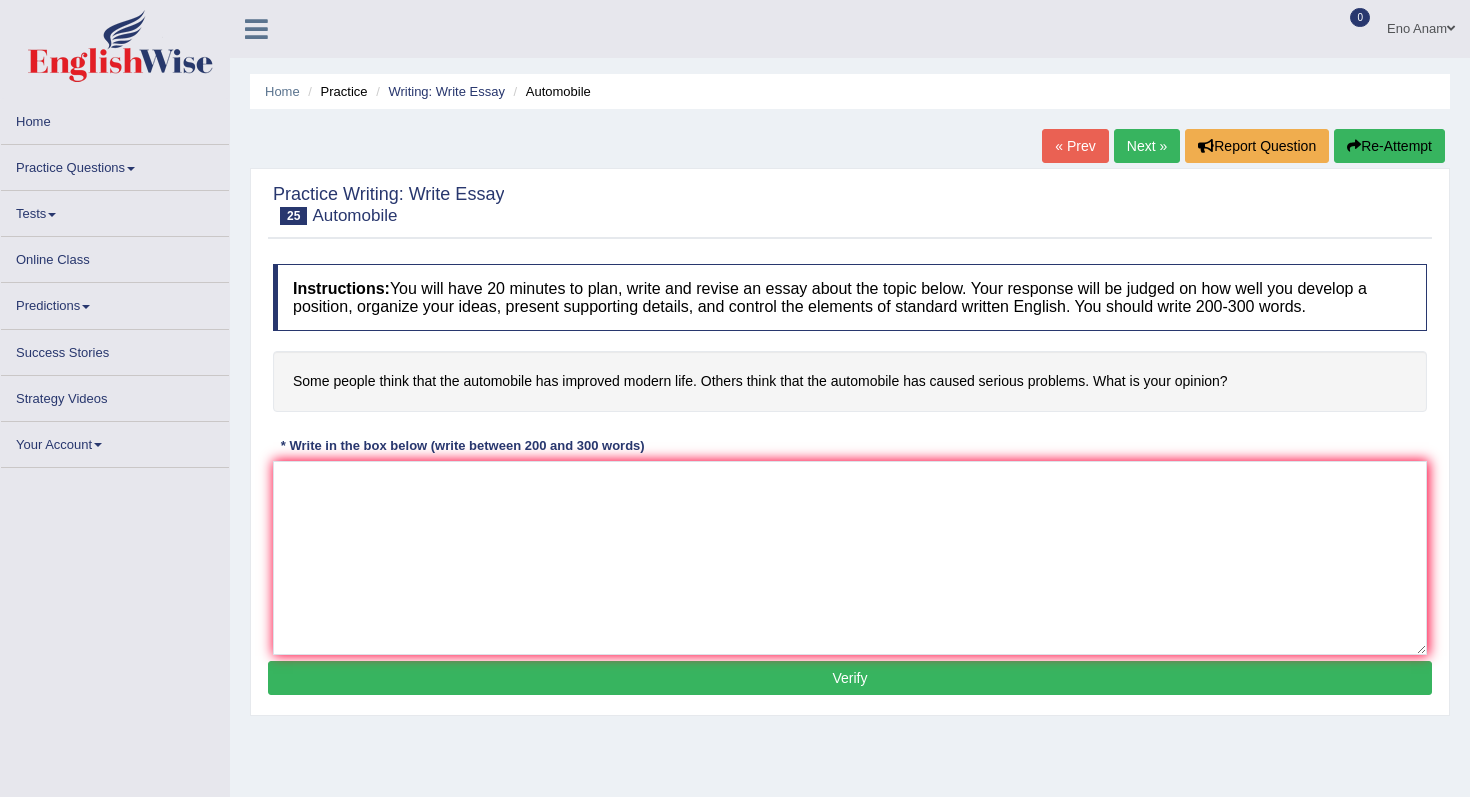 scroll, scrollTop: 0, scrollLeft: 0, axis: both 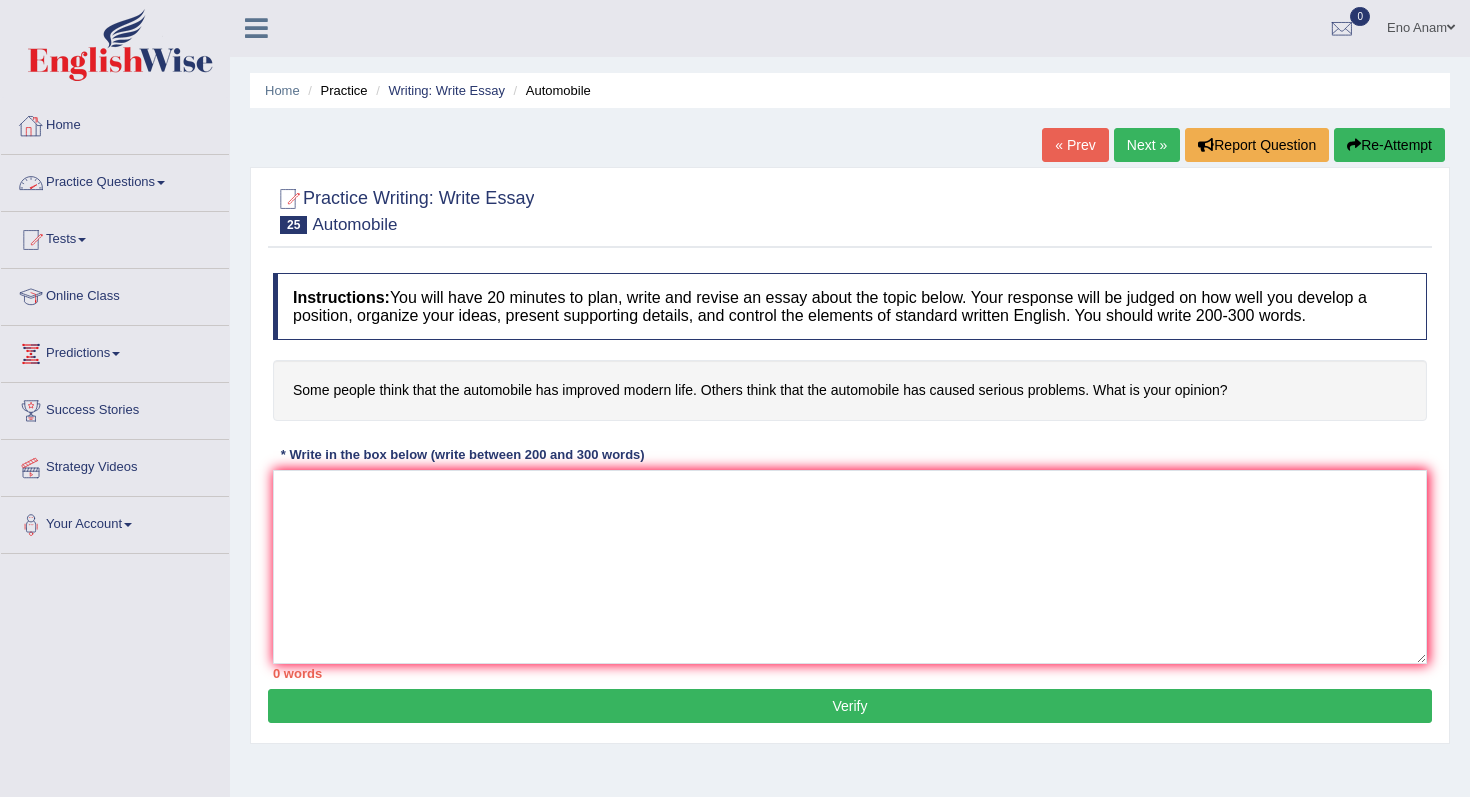 click on "Practice Questions" at bounding box center [115, 180] 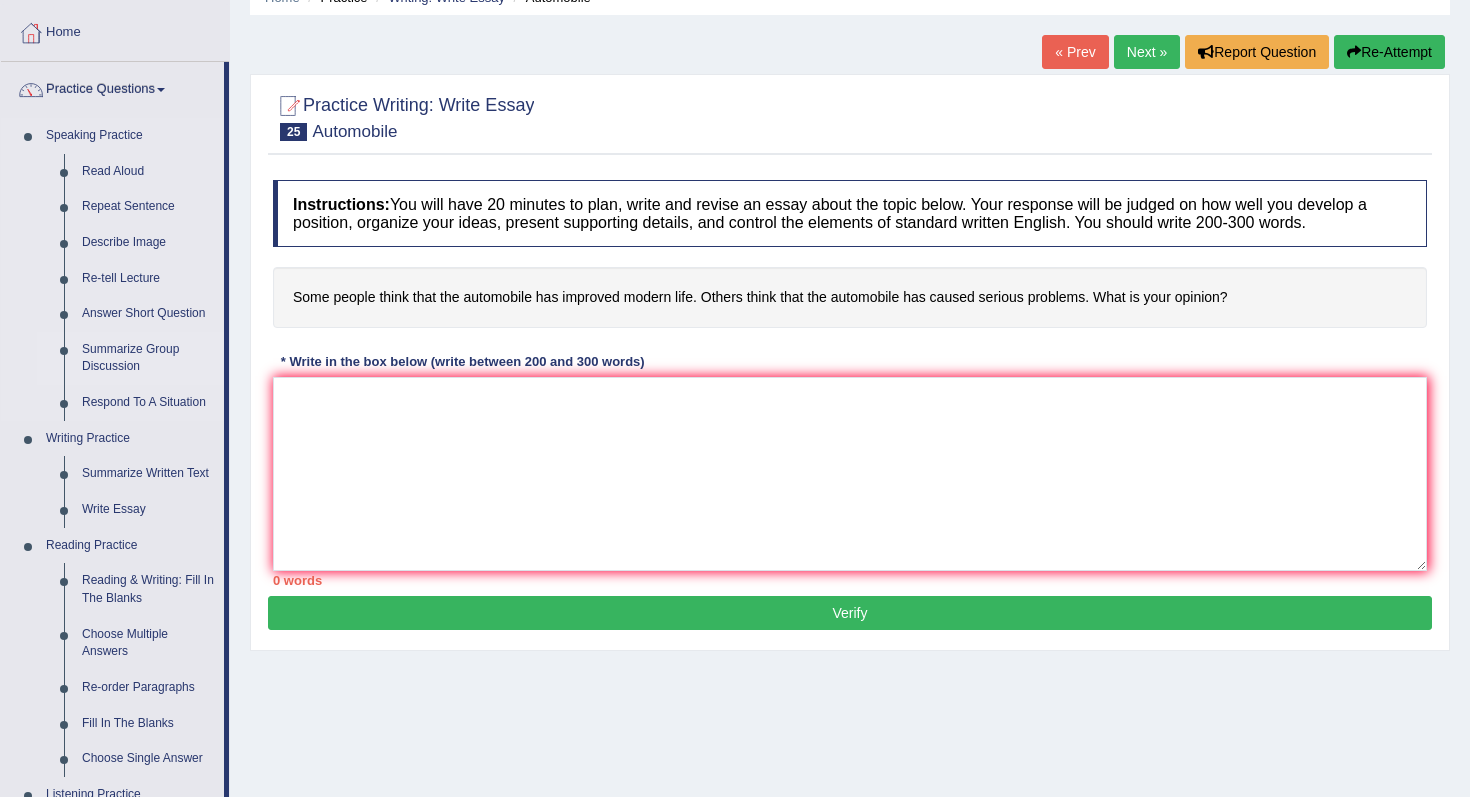 scroll, scrollTop: 110, scrollLeft: 0, axis: vertical 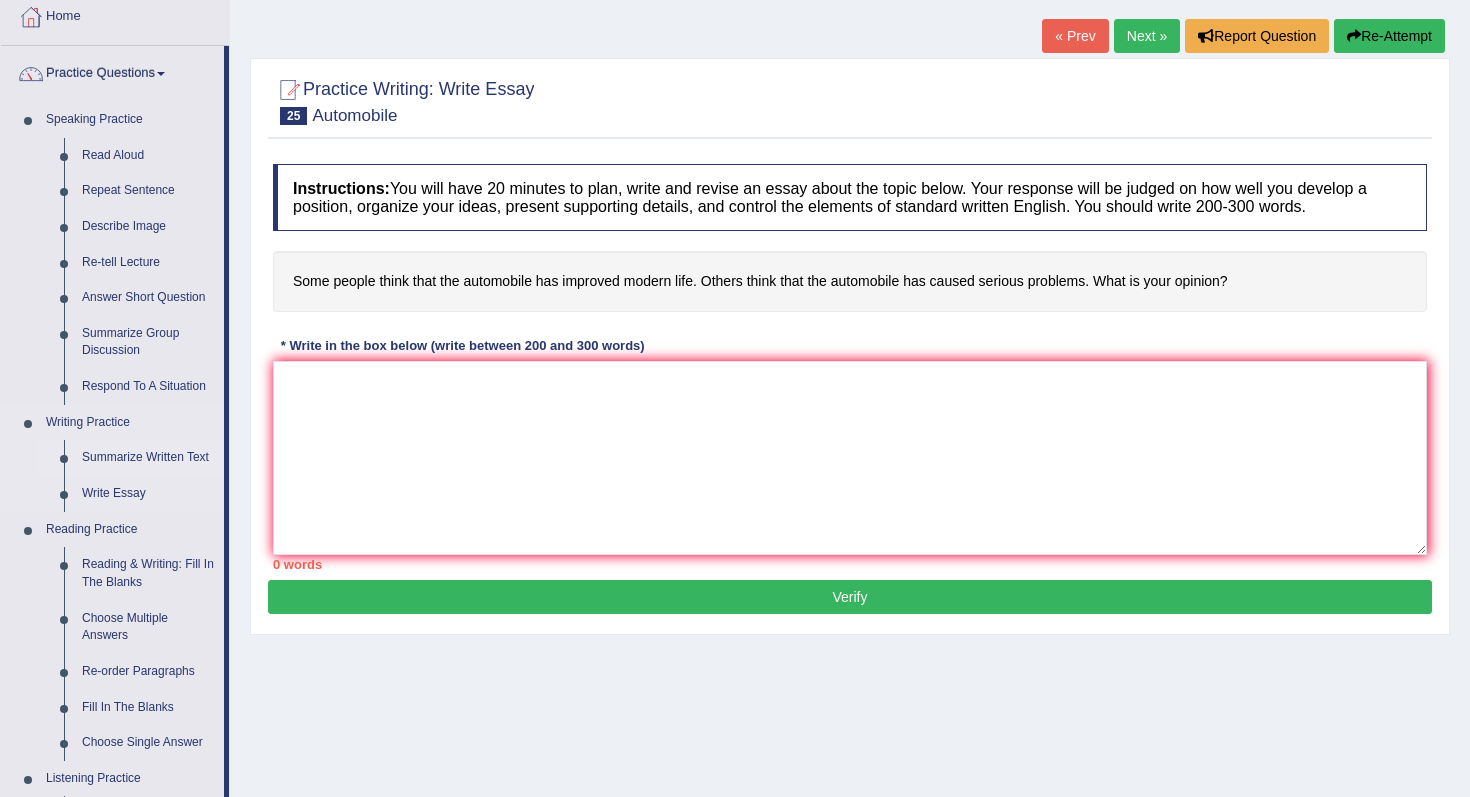 click on "Summarize Written Text" at bounding box center (148, 458) 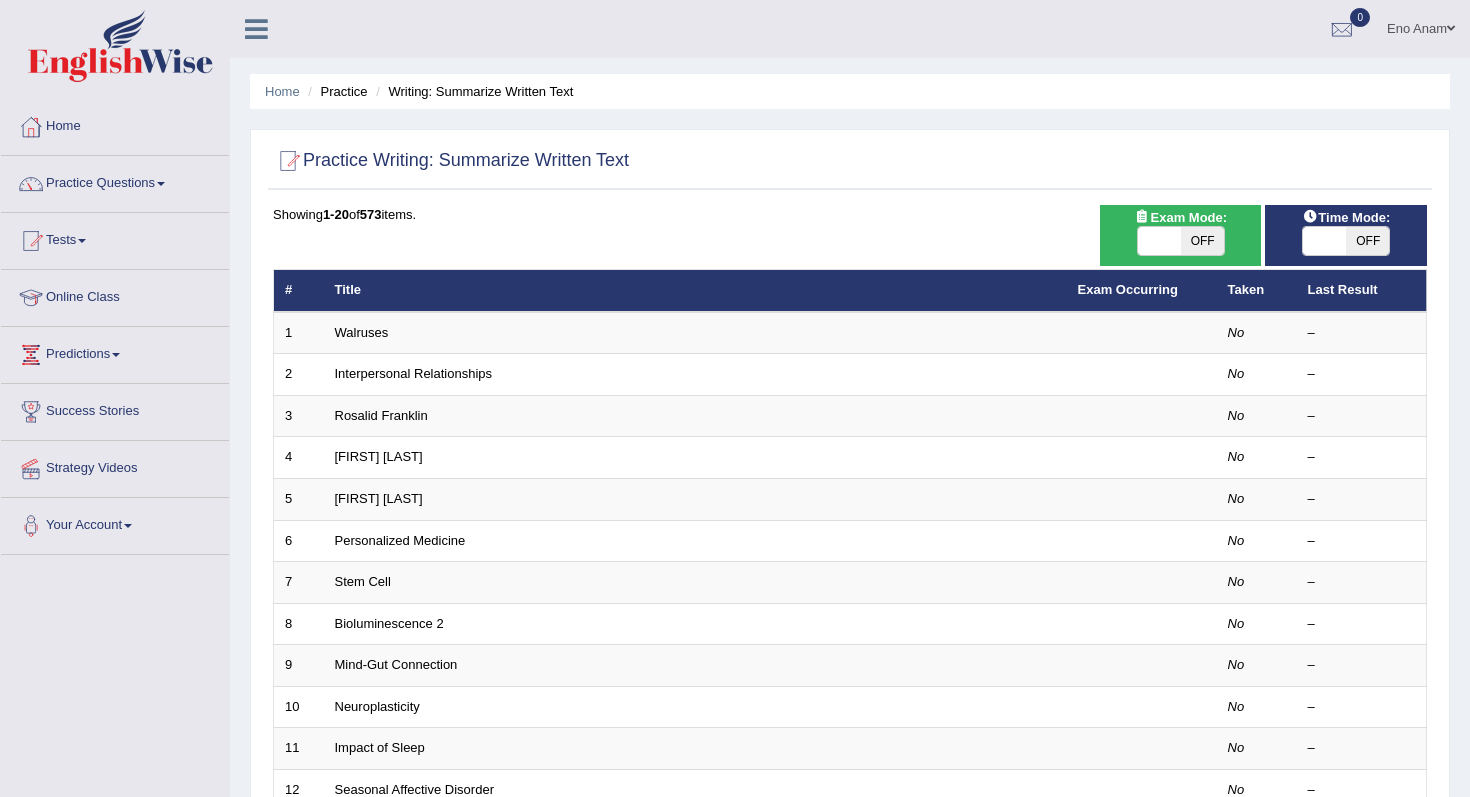 scroll, scrollTop: 0, scrollLeft: 0, axis: both 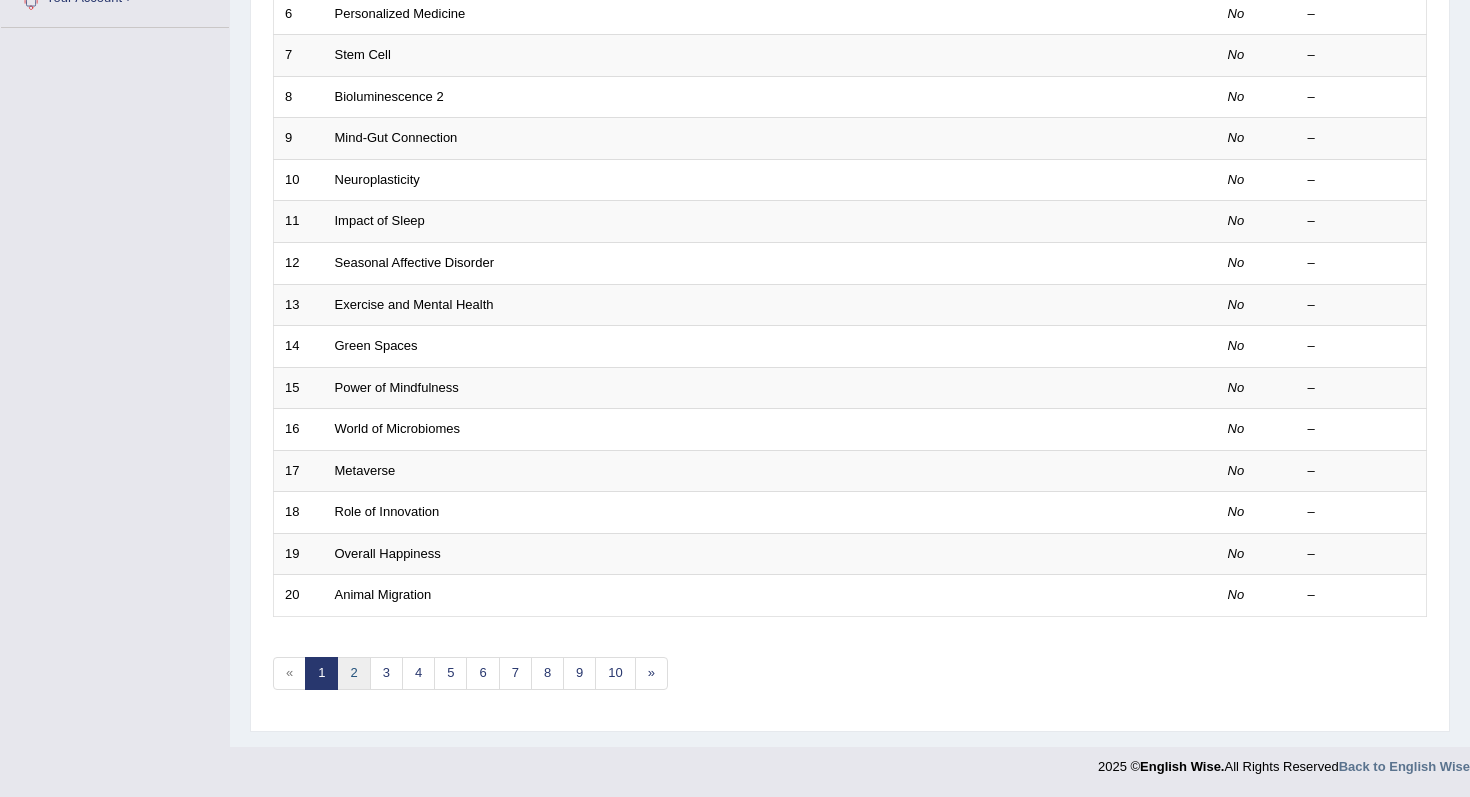 click on "2" at bounding box center [353, 673] 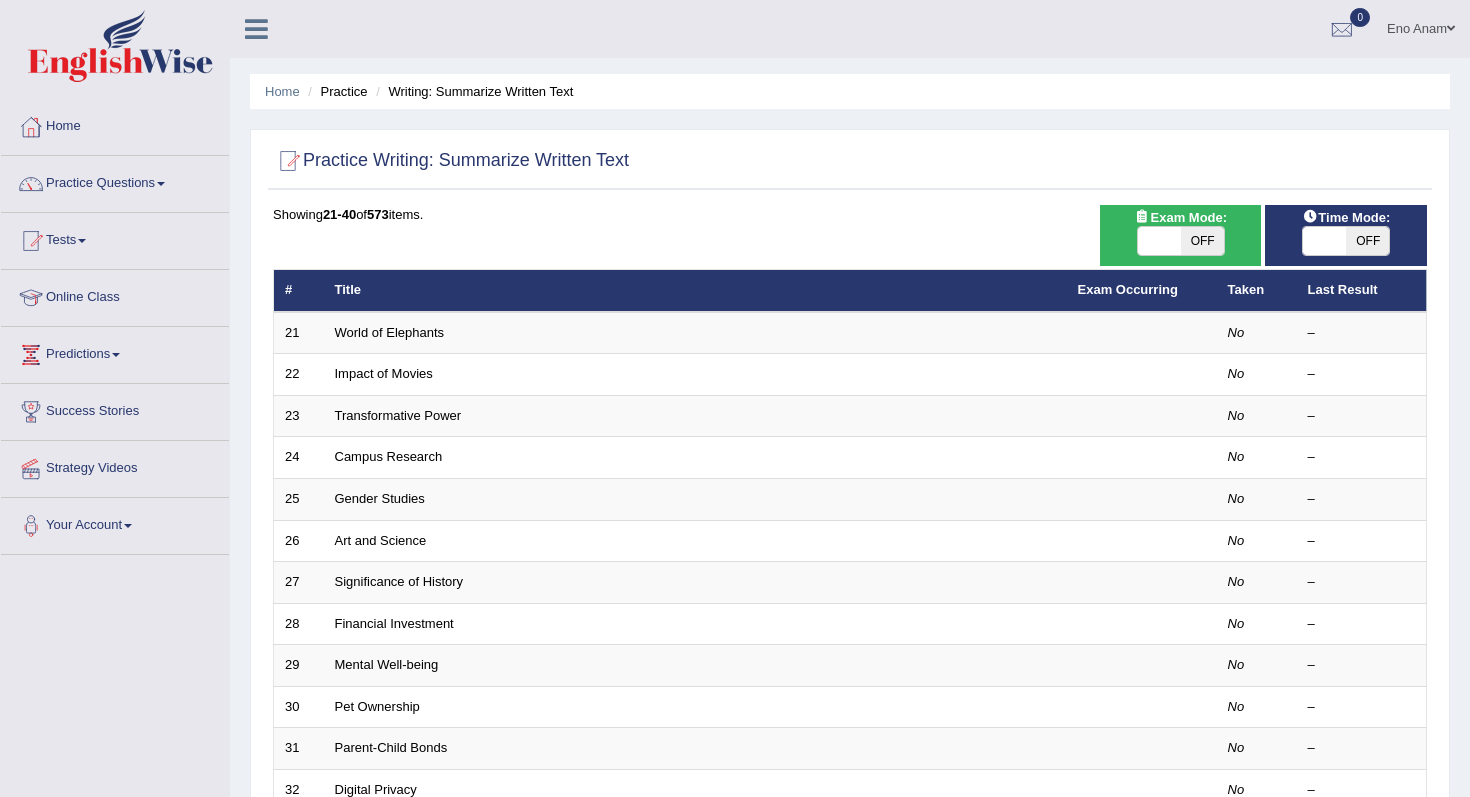 scroll, scrollTop: 0, scrollLeft: 0, axis: both 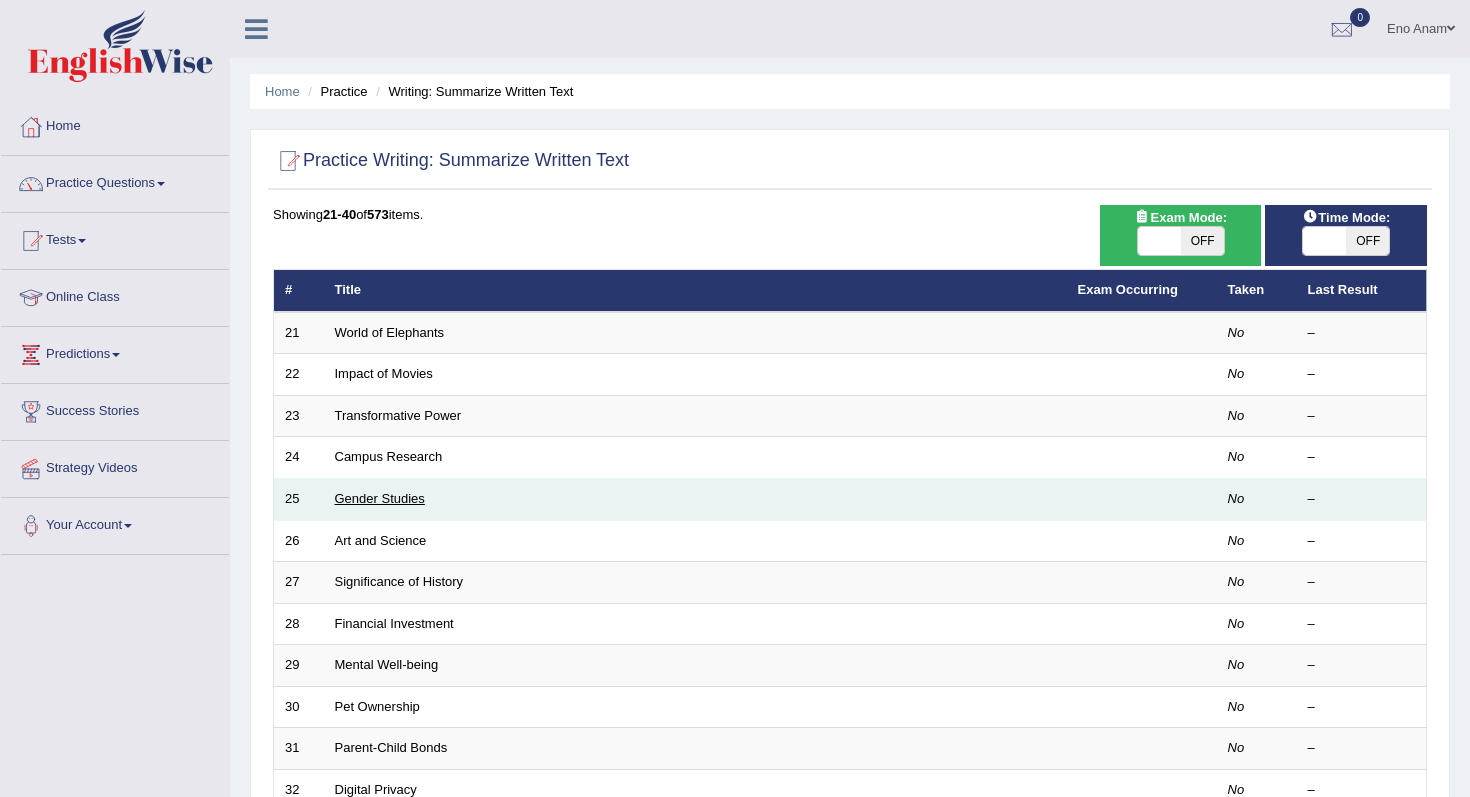 click on "Gender Studies" at bounding box center [380, 498] 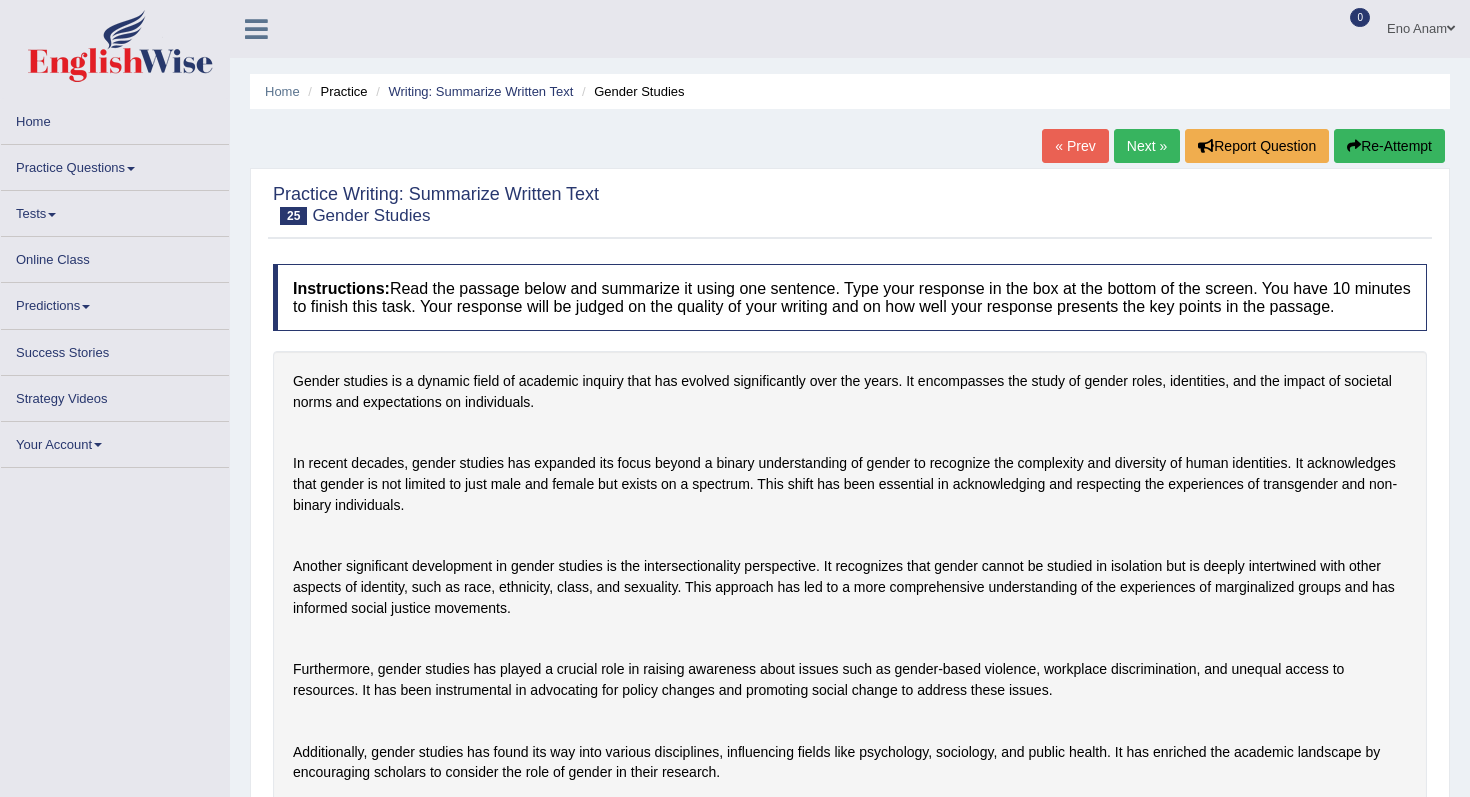 scroll, scrollTop: 0, scrollLeft: 0, axis: both 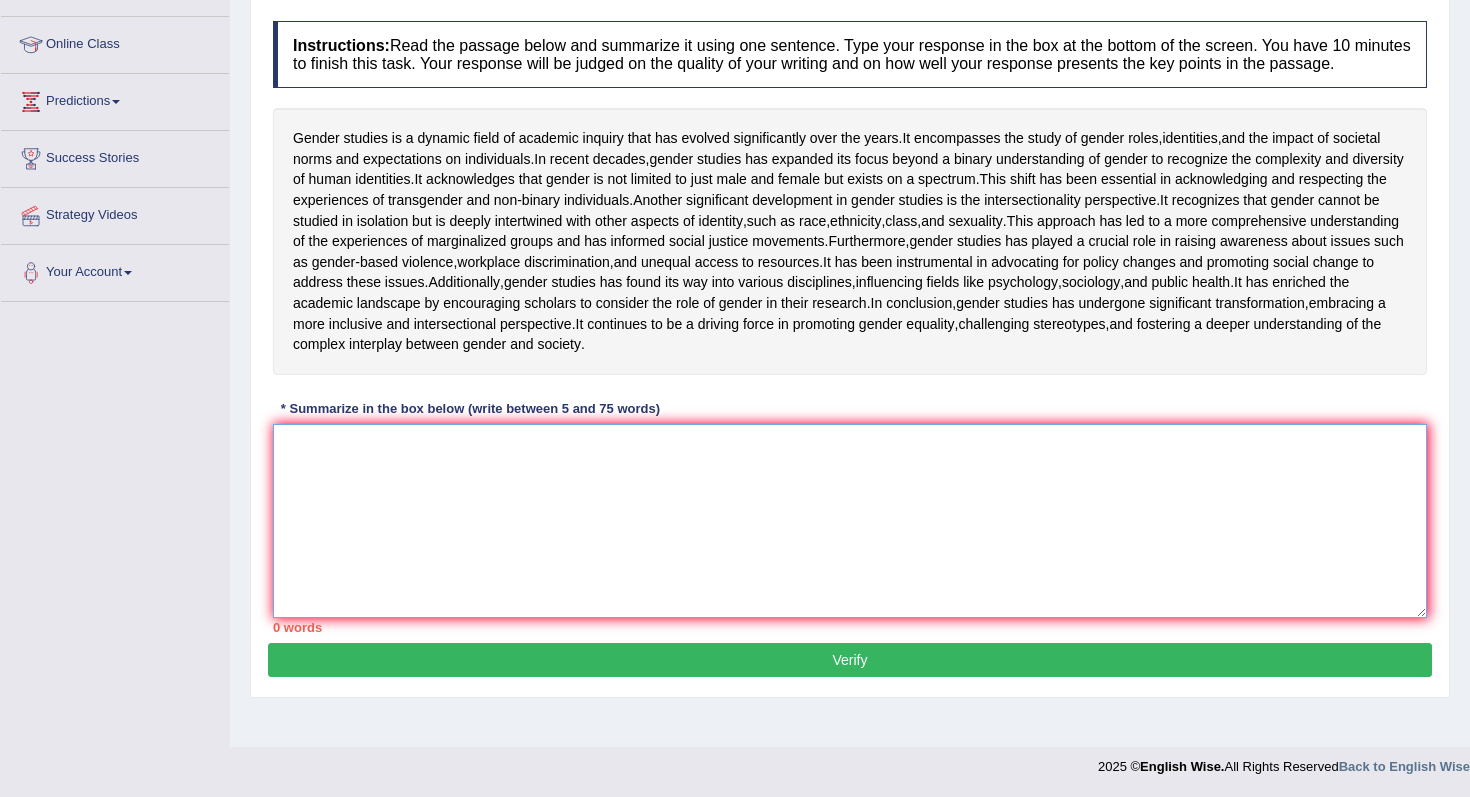 click at bounding box center [850, 521] 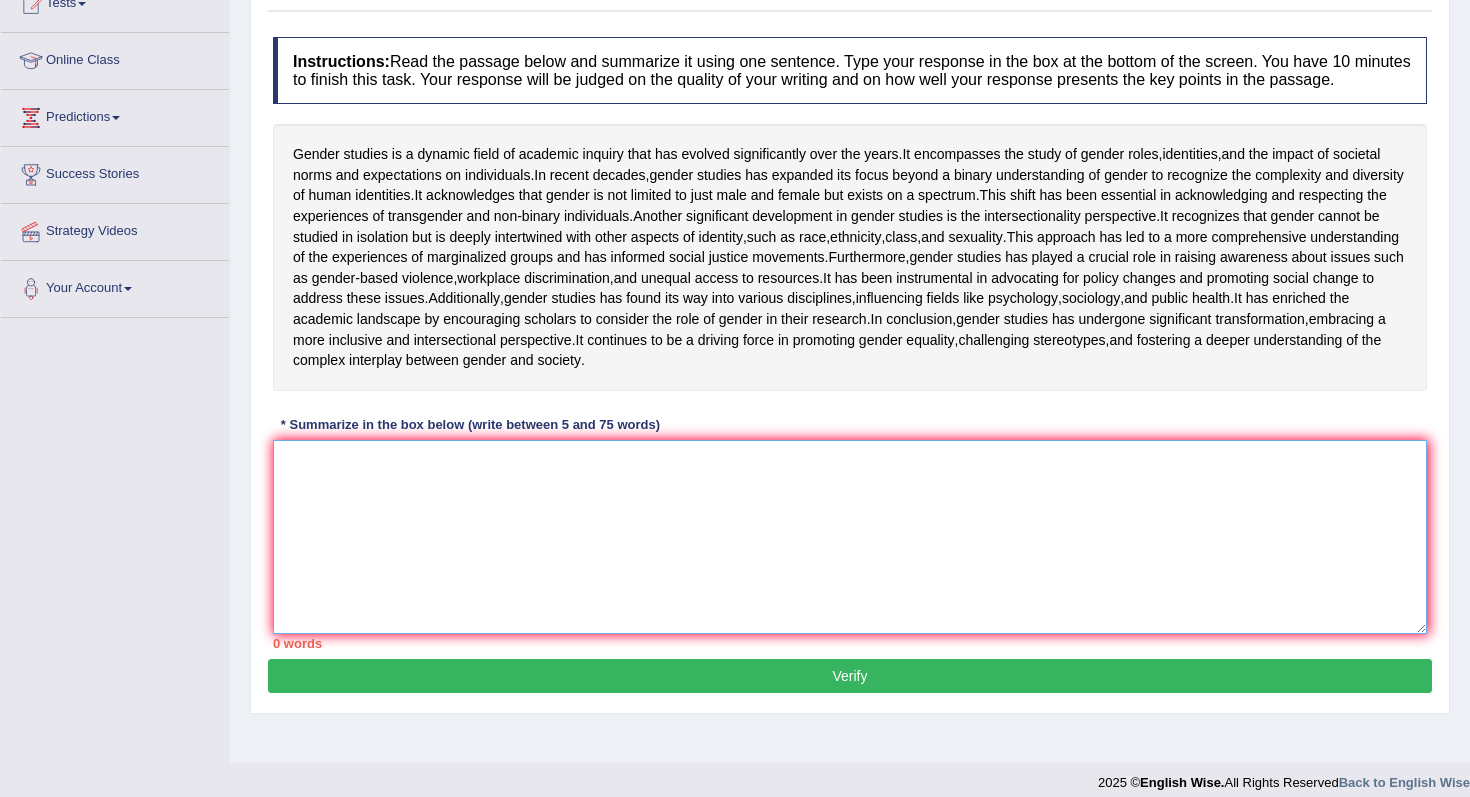 scroll, scrollTop: 228, scrollLeft: 0, axis: vertical 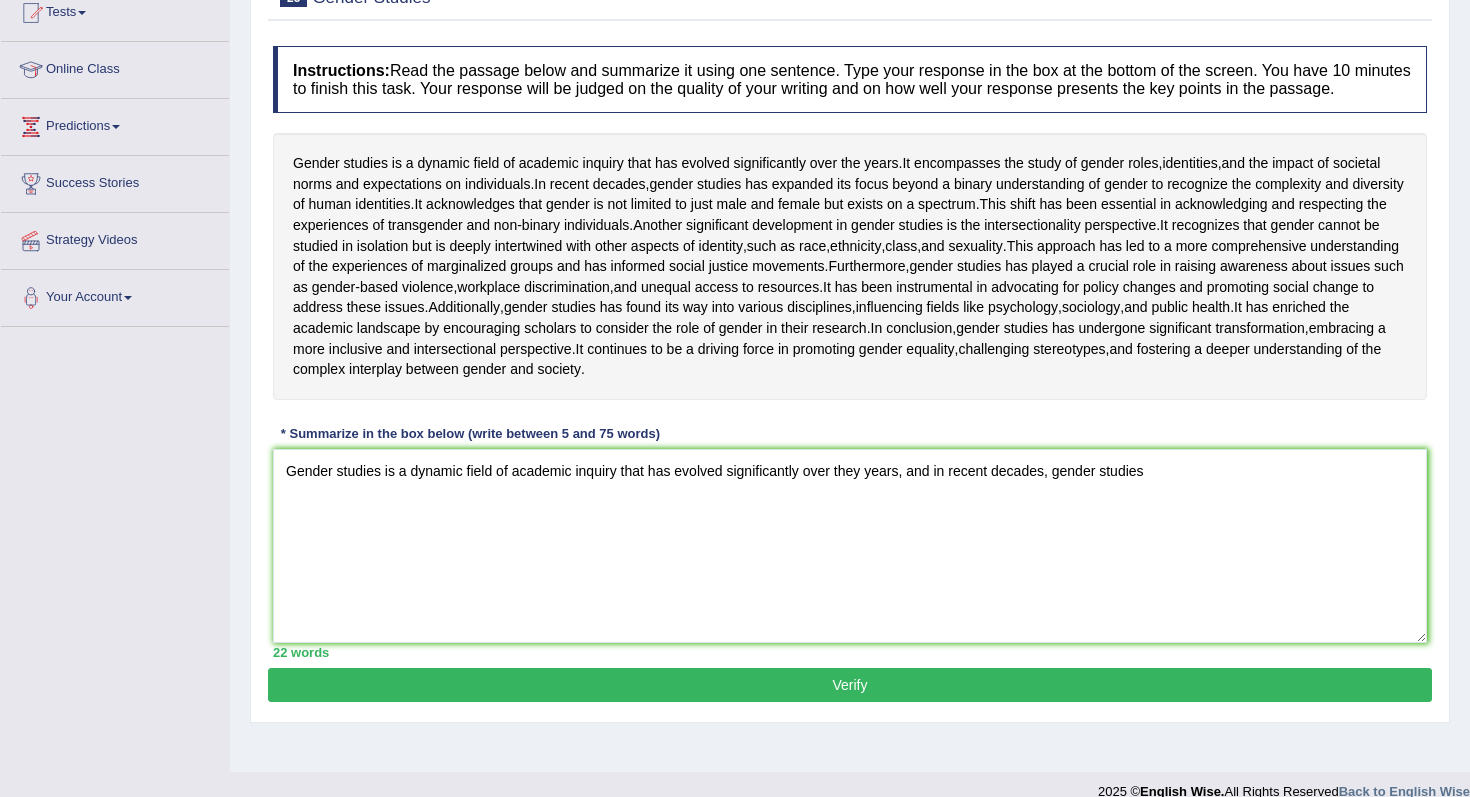 click on "Gender   studies   is   a   dynamic   field   of   academic   inquiry   that   has   evolved   significantly   over   the   years .  It   encompasses   the   study   of   gender   roles ,  identities ,  and   the   impact   of   societal   norms   and   expectations   on   individuals .
In   recent   decades ,  gender   studies   has   expanded   its   focus   beyond   a   binary   understanding   of   gender   to   recognize   the   complexity   and   diversity   of   human   identities .  It   acknowledges   that   gender   is   not   limited   to   just   male   and   female   but   exists   on   a   spectrum .  This   shift   has   been   essential   in   acknowledging   and   respecting   the   experiences   of   transgender   and   non - binary   individuals .
Another   significant   development   in   gender   studies   is   the   intersectionality   perspective .  It   recognizes   that   gender   cannot   be   studied   in   isolation   but   is   deeply   intertwined   with   other   aspects" at bounding box center [850, 266] 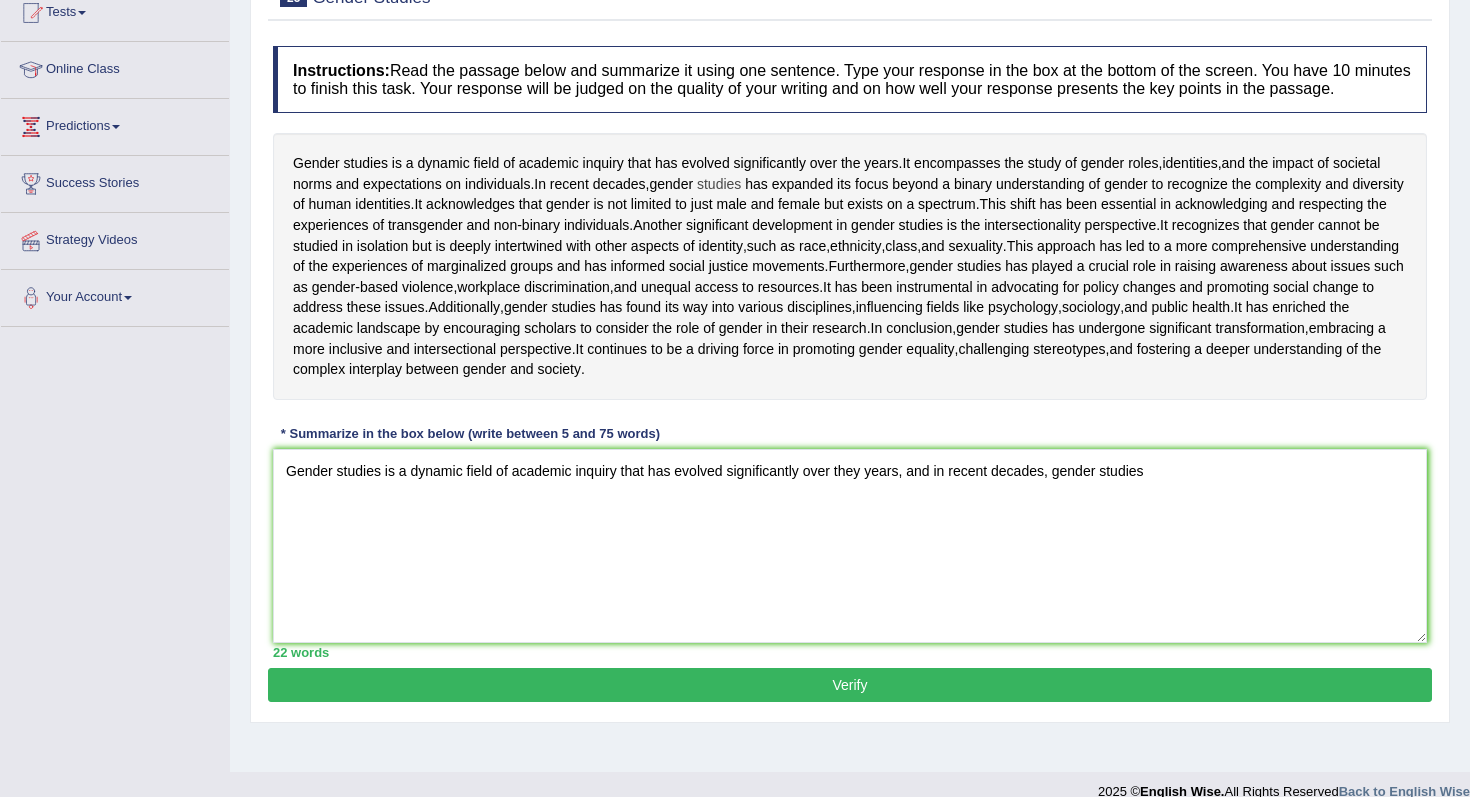 drag, startPoint x: 416, startPoint y: 243, endPoint x: 505, endPoint y: 233, distance: 89.560036 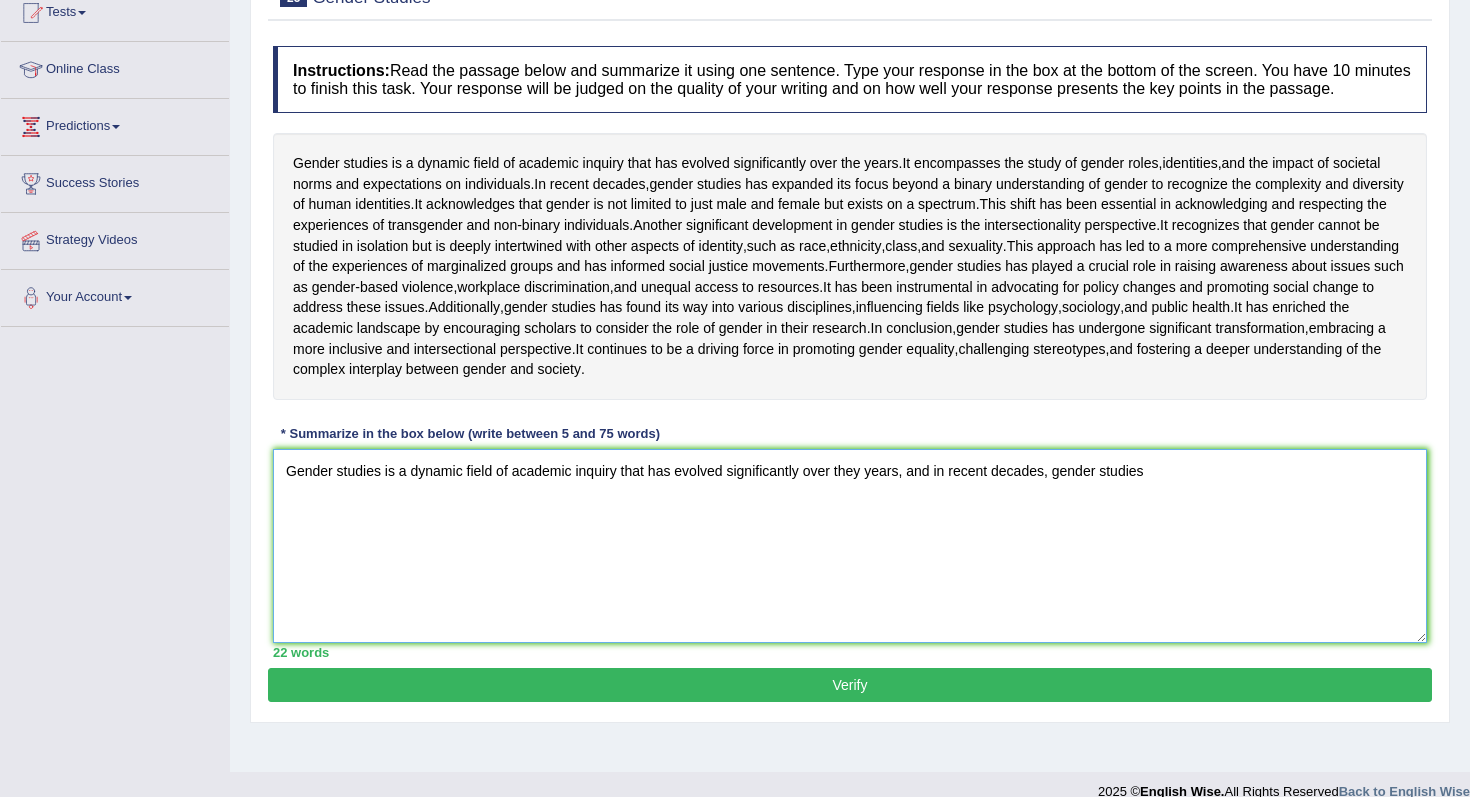 click on "Gender studies is a dynamic field of academic inquiry that has evolved significantly over they years, and in recent decades, gender studies" at bounding box center (850, 546) 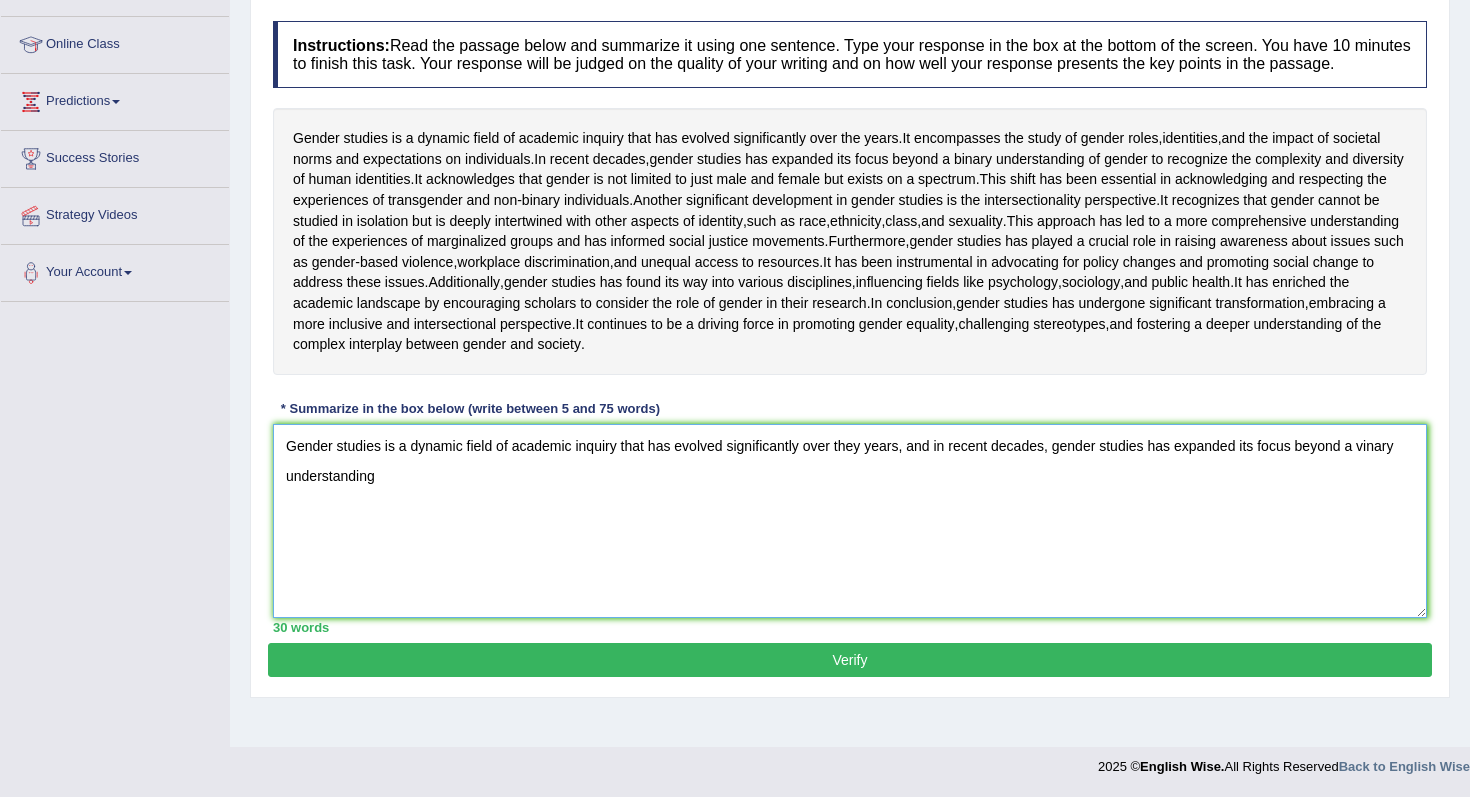 scroll, scrollTop: 383, scrollLeft: 0, axis: vertical 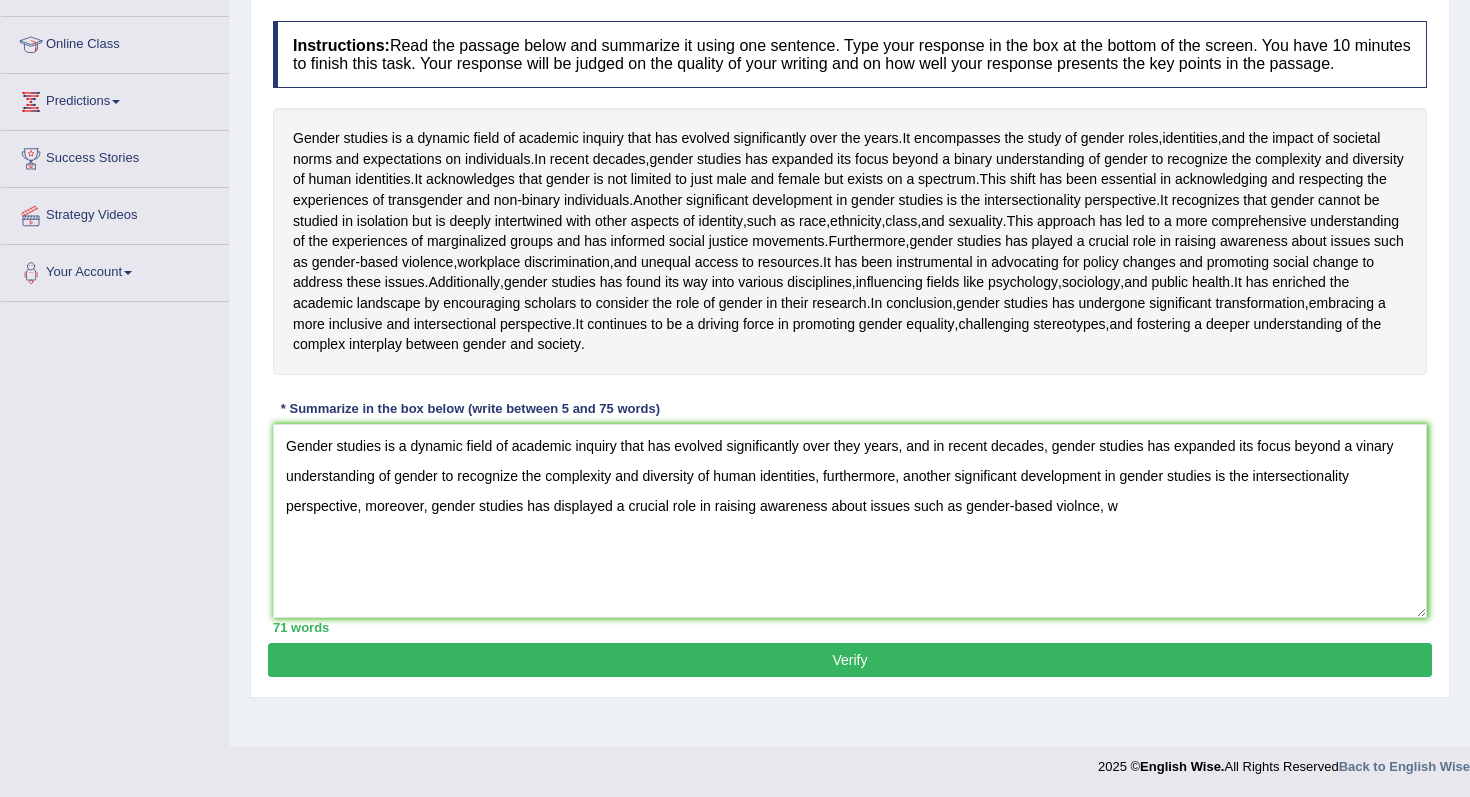 click on "Gender   studies   is   a   dynamic   field   of   academic   inquiry   that   has   evolved   significantly   over   the   years .  It   encompasses   the   study   of   gender   roles ,  identities ,  and   the   impact   of   societal   norms   and   expectations   on   individuals .
In   recent   decades ,  gender   studies   has   expanded   its   focus   beyond   a   binary   understanding   of   gender   to   recognize   the   complexity   and   diversity   of   human   identities .  It   acknowledges   that   gender   is   not   limited   to   just   male   and   female   but   exists   on   a   spectrum .  This   shift   has   been   essential   in   acknowledging   and   respecting   the   experiences   of   transgender   and   non - binary   individuals .
Another   significant   development   in   gender   studies   is   the   intersectionality   perspective .  It   recognizes   that   gender   cannot   be   studied   in   isolation   but   is   deeply   intertwined   with   other   aspects" at bounding box center (850, 241) 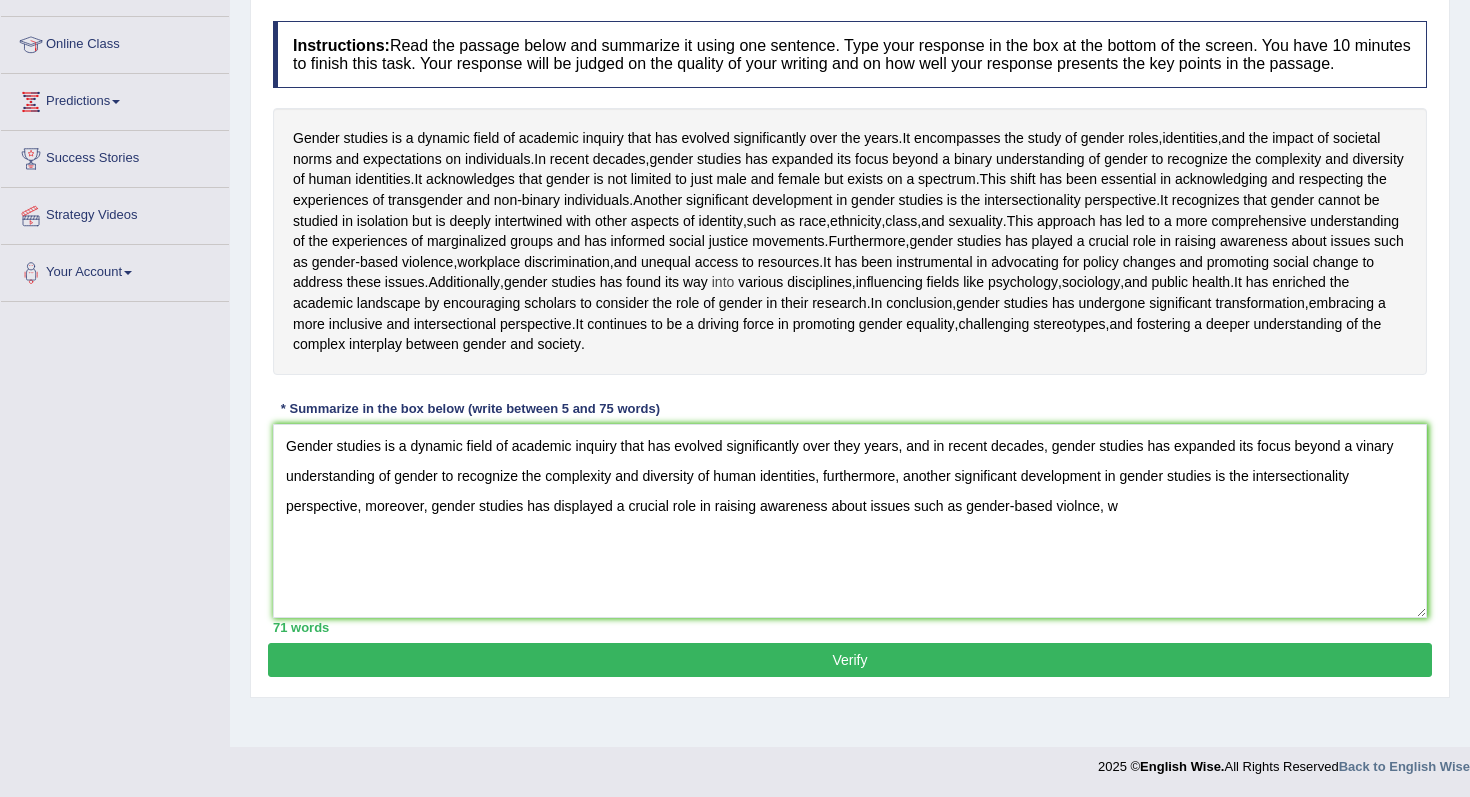 drag, startPoint x: 466, startPoint y: 309, endPoint x: 606, endPoint y: 316, distance: 140.1749 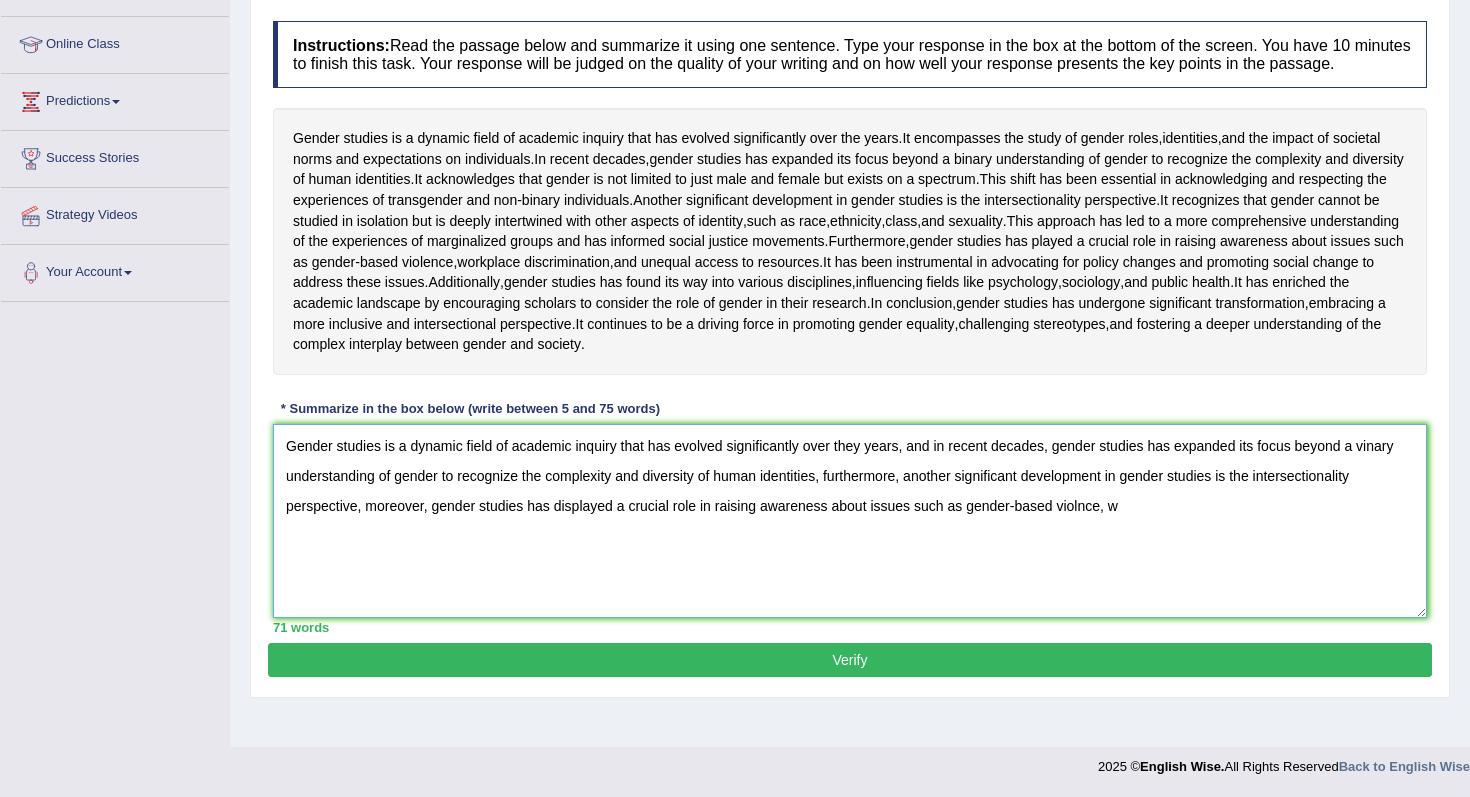 click on "Gender studies is a dynamic field of academic inquiry that has evolved significantly over they years, and in recent decades, gender studies has expanded its focus beyond a vinary understanding of gender to recognize the complexity and diversity of human identities, furthermore, another significant development in gender studies is the intersectionality perspective, moreover, gender studies has displayed a crucial role in raising awareness about issues such as gender-based violnce, w" at bounding box center (850, 521) 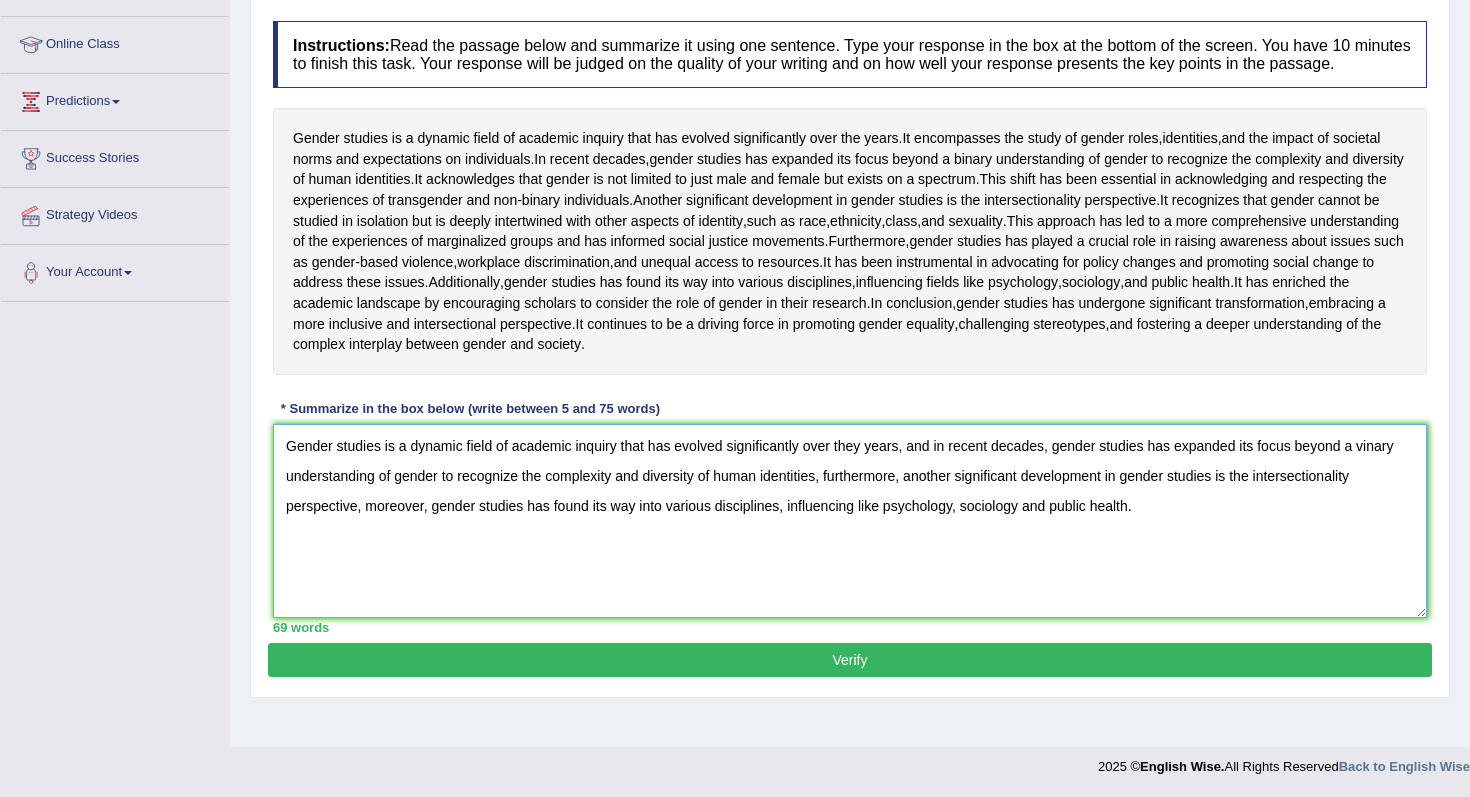 type on "Gender studies is a dynamic field of academic inquiry that has evolved significantly over they years, and in recent decades, gender studies has expanded its focus beyond a vinary understanding of gender to recognize the complexity and diversity of human identities, furthermore, another significant development in gender studies is the intersectionality perspective, moreover, gender studies has found its way into various disciplines, influencing like psychology, sociology and public health." 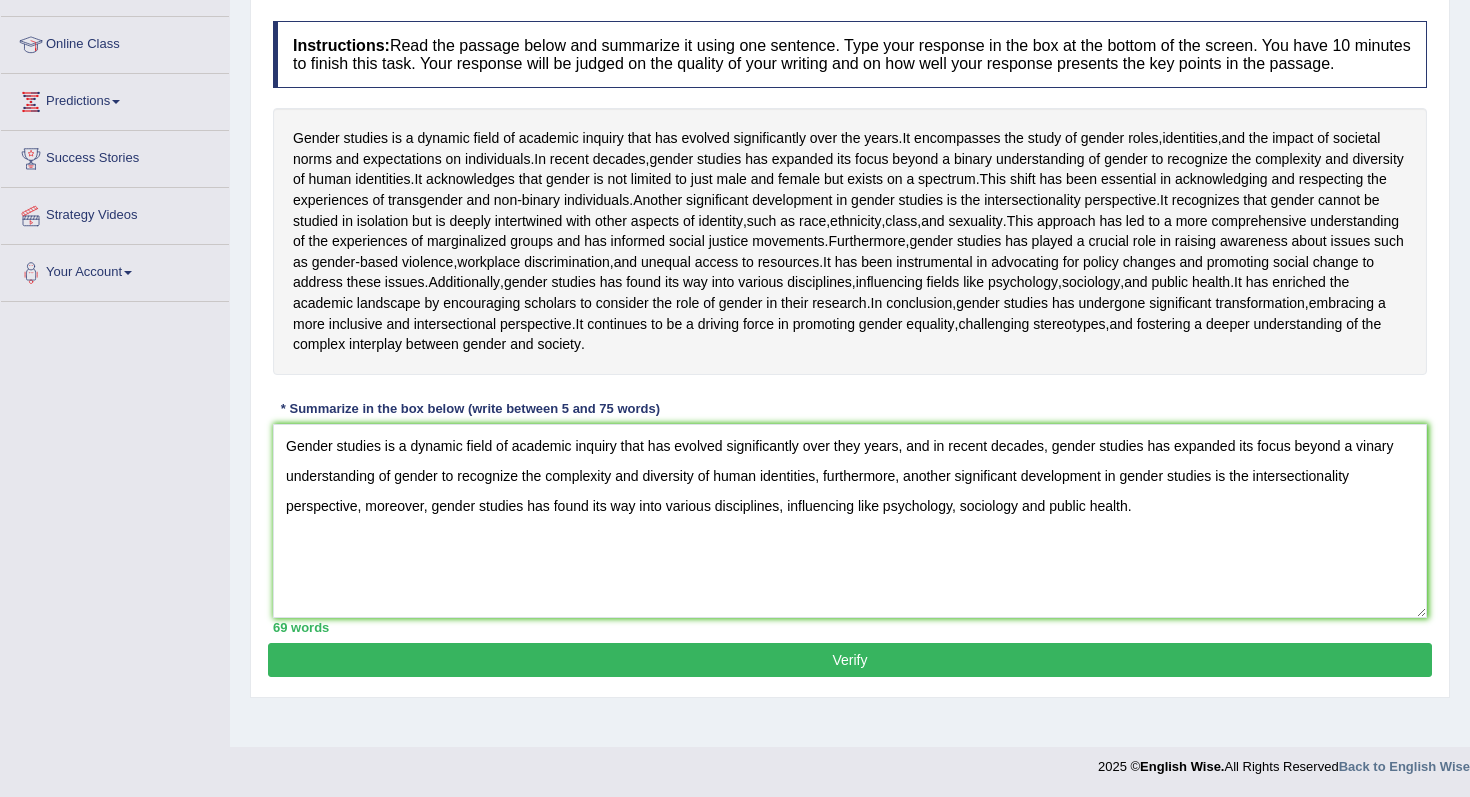 click on "Verify" at bounding box center (850, 660) 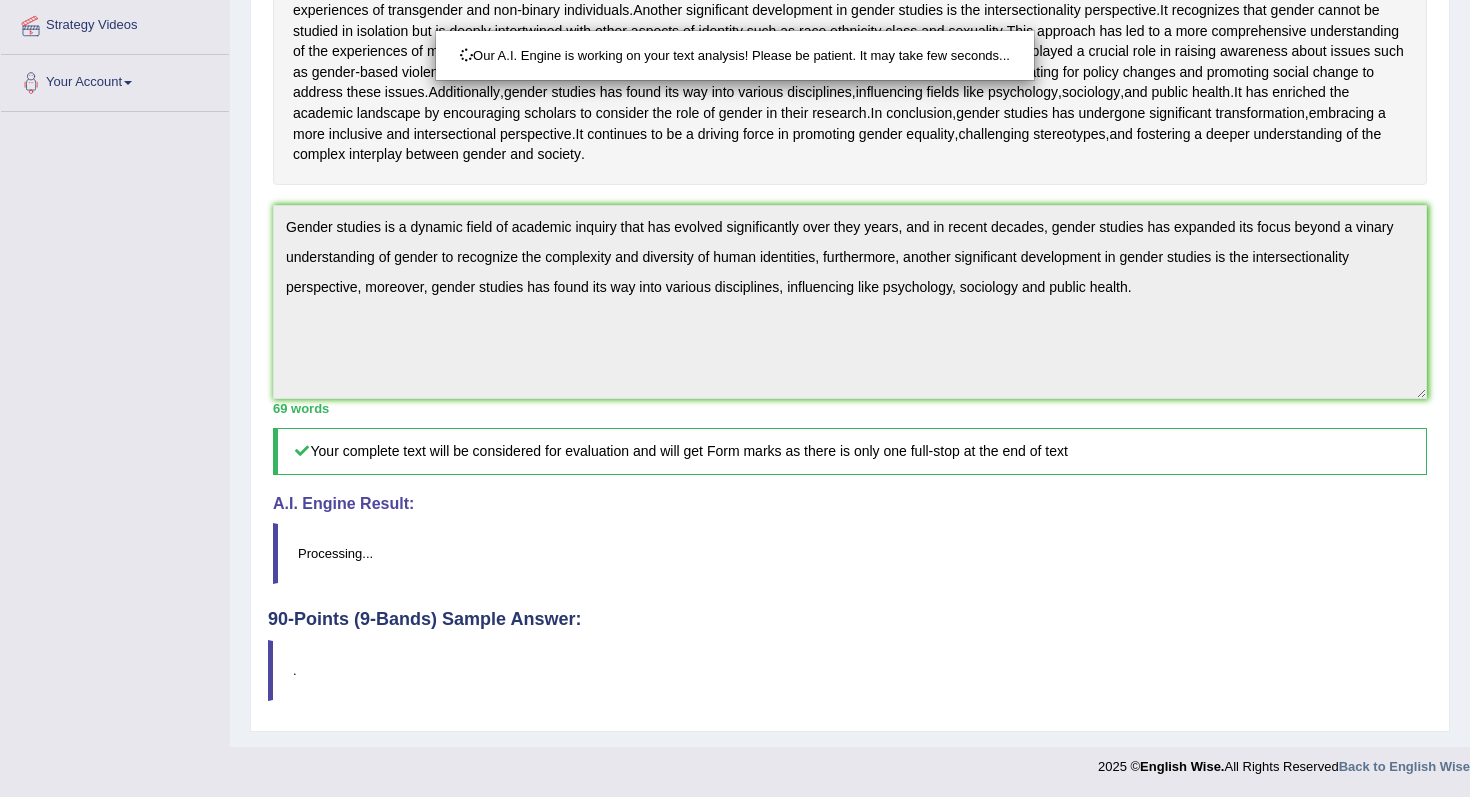 scroll, scrollTop: 626, scrollLeft: 0, axis: vertical 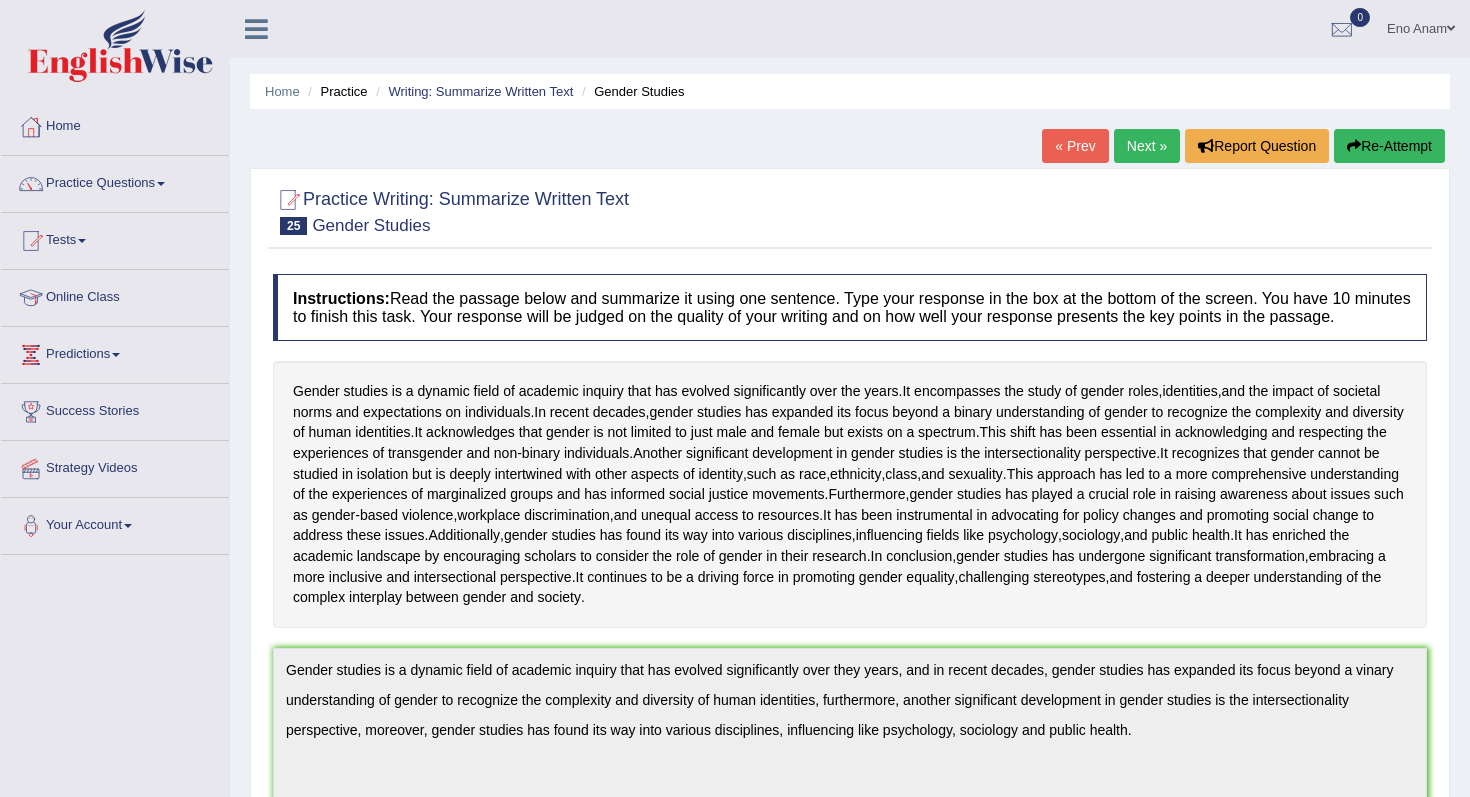 drag, startPoint x: 1368, startPoint y: 175, endPoint x: 1358, endPoint y: 148, distance: 28.79236 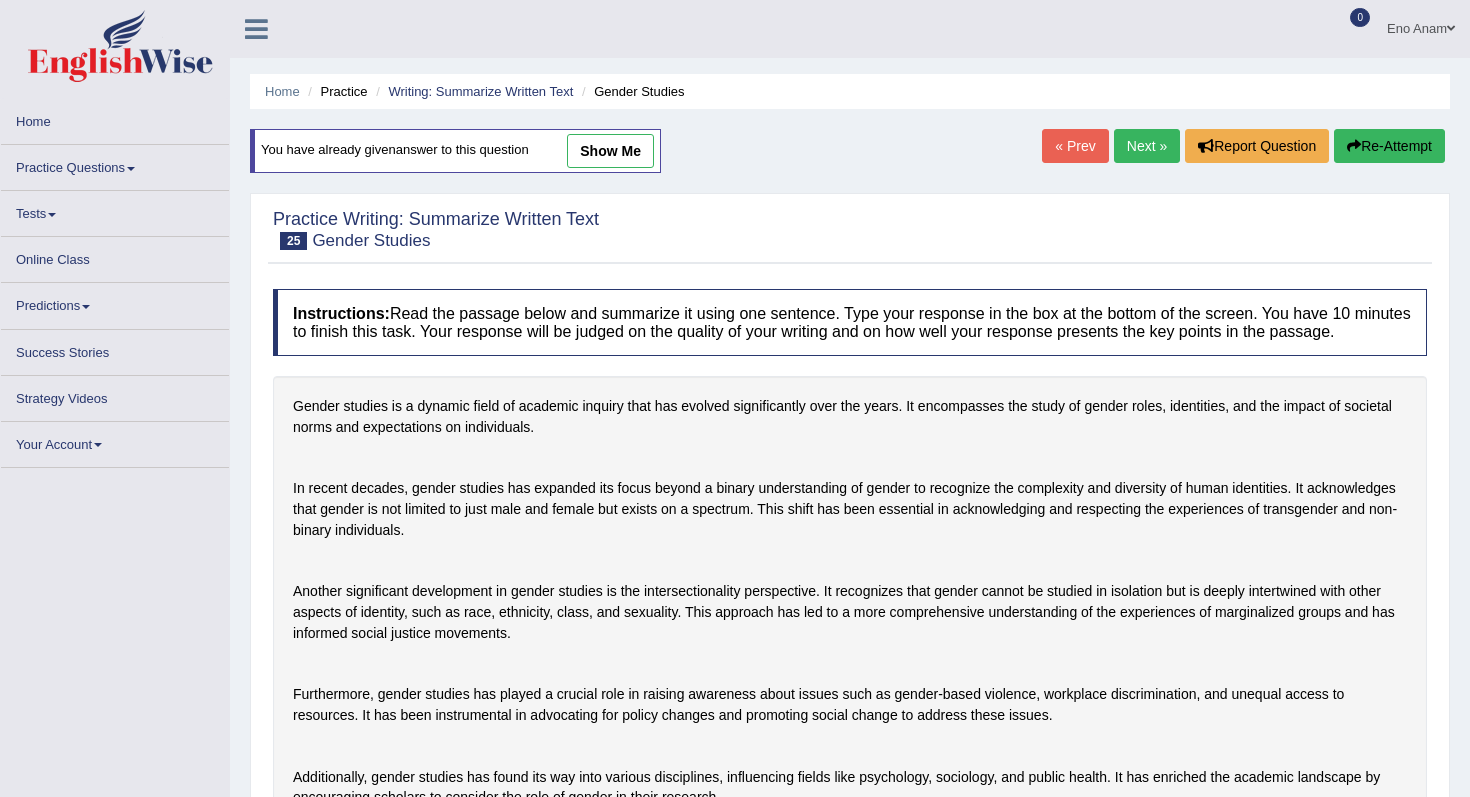scroll, scrollTop: 0, scrollLeft: 0, axis: both 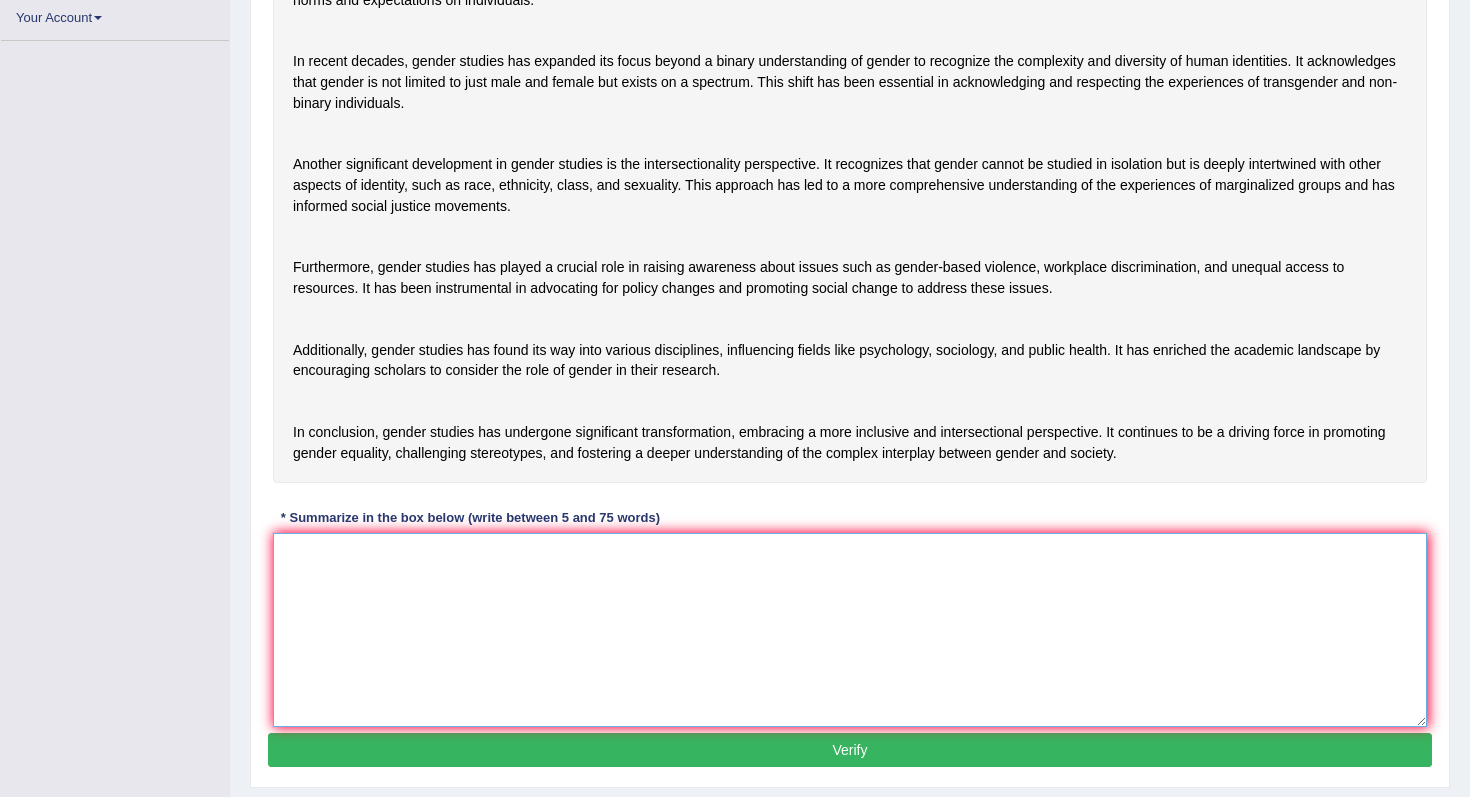 click at bounding box center (850, 630) 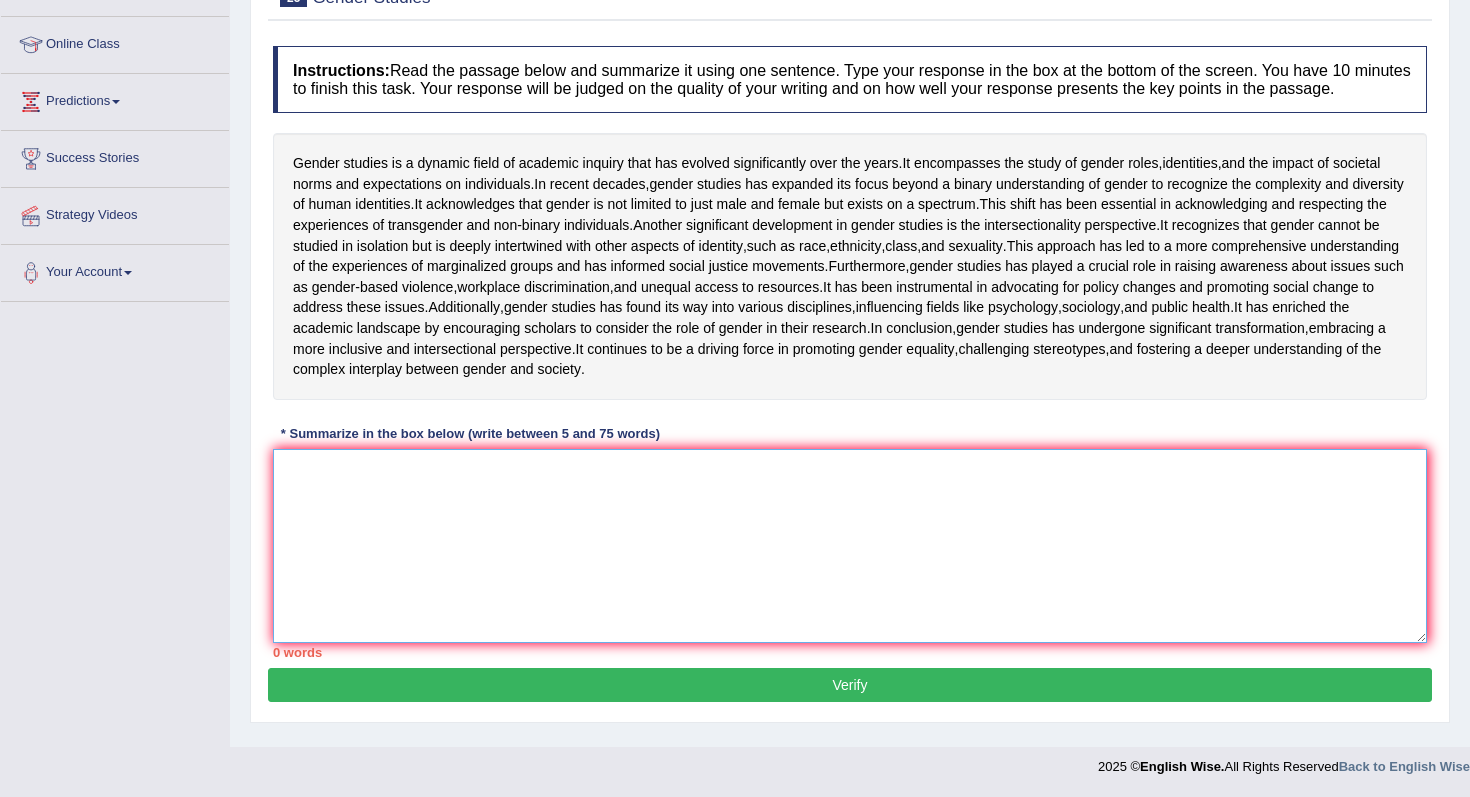 paste on "Gender studies is a dynamic field of academic inquiry that has evolved significantly over they years, and in recent decades, gender studies has expanded its focus beyond a vinary understanding of gender to recognize the complexity and diversity of human identities, furthermore, another significant development in gender studies is the intersectionality perspective, moreover, gender studies has found its way into various disciplines, influencing like psychology, sociology and public health." 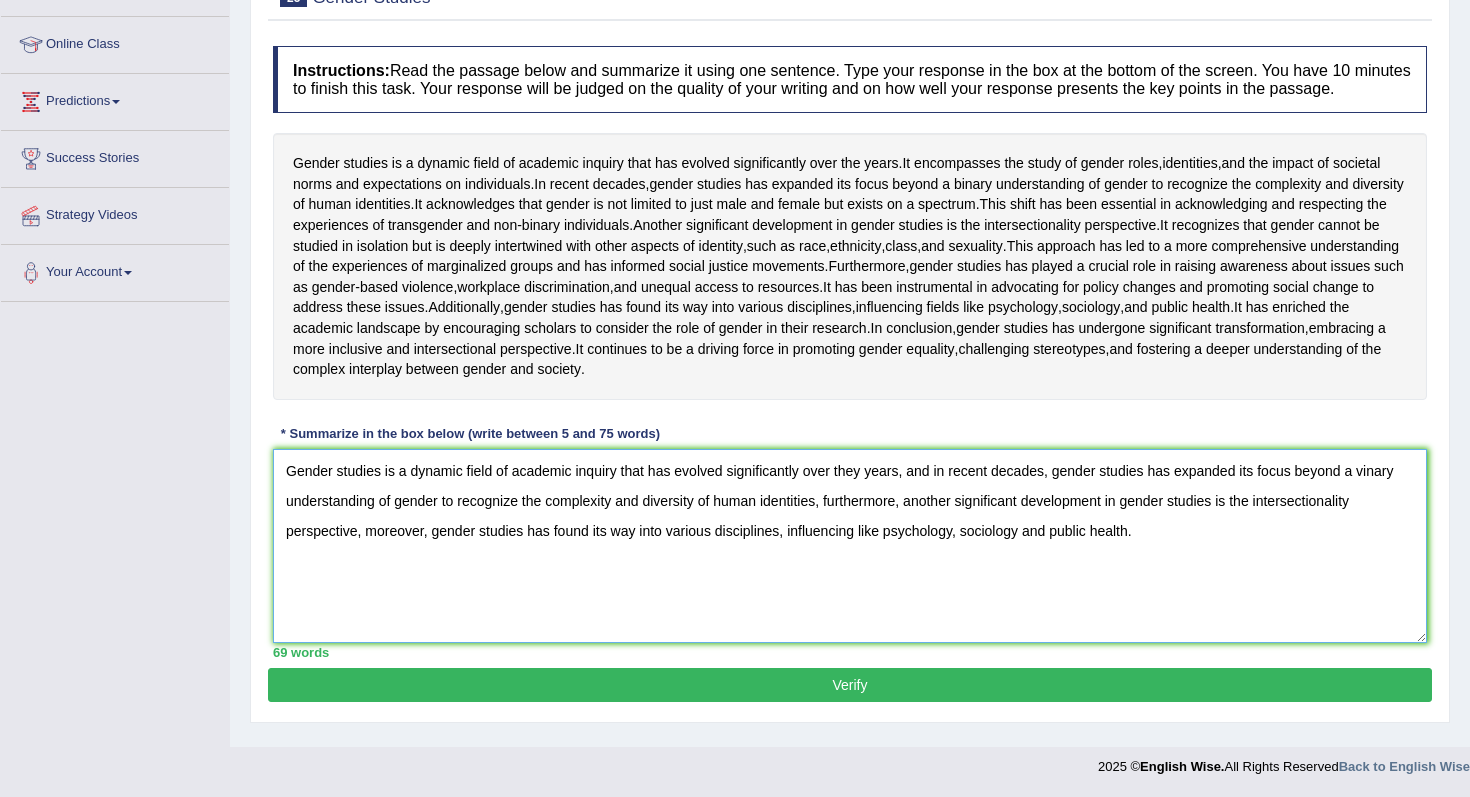 scroll, scrollTop: 379, scrollLeft: 0, axis: vertical 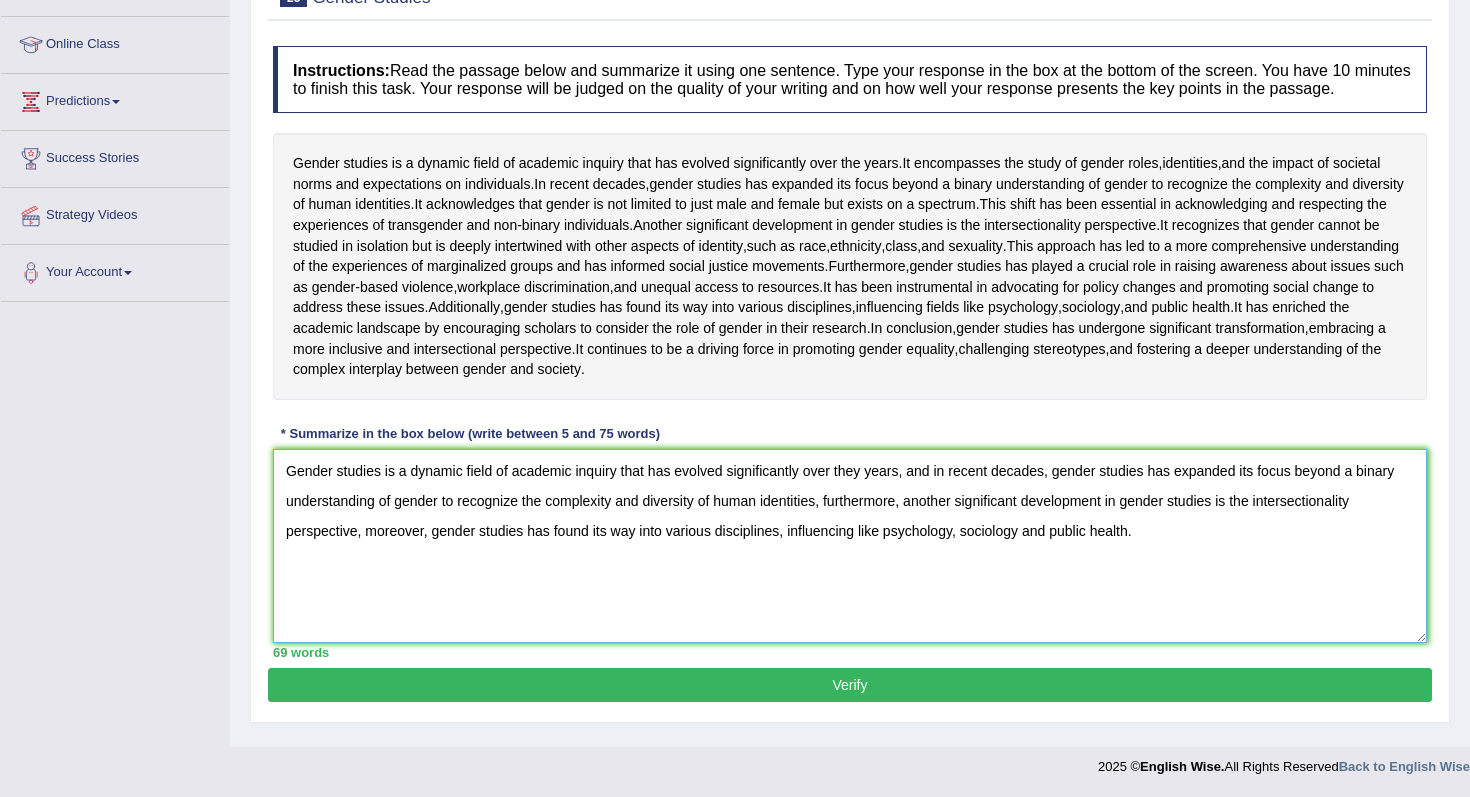 click on "Gender studies is a dynamic field of academic inquiry that has evolved significantly over they years, and in recent decades, gender studies has expanded its focus beyond a binary understanding of gender to recognize the complexity and diversity of human identities, furthermore, another significant development in gender studies is the intersectionality perspective, moreover, gender studies has found its way into various disciplines, influencing like psychology, sociology and public health." at bounding box center (850, 546) 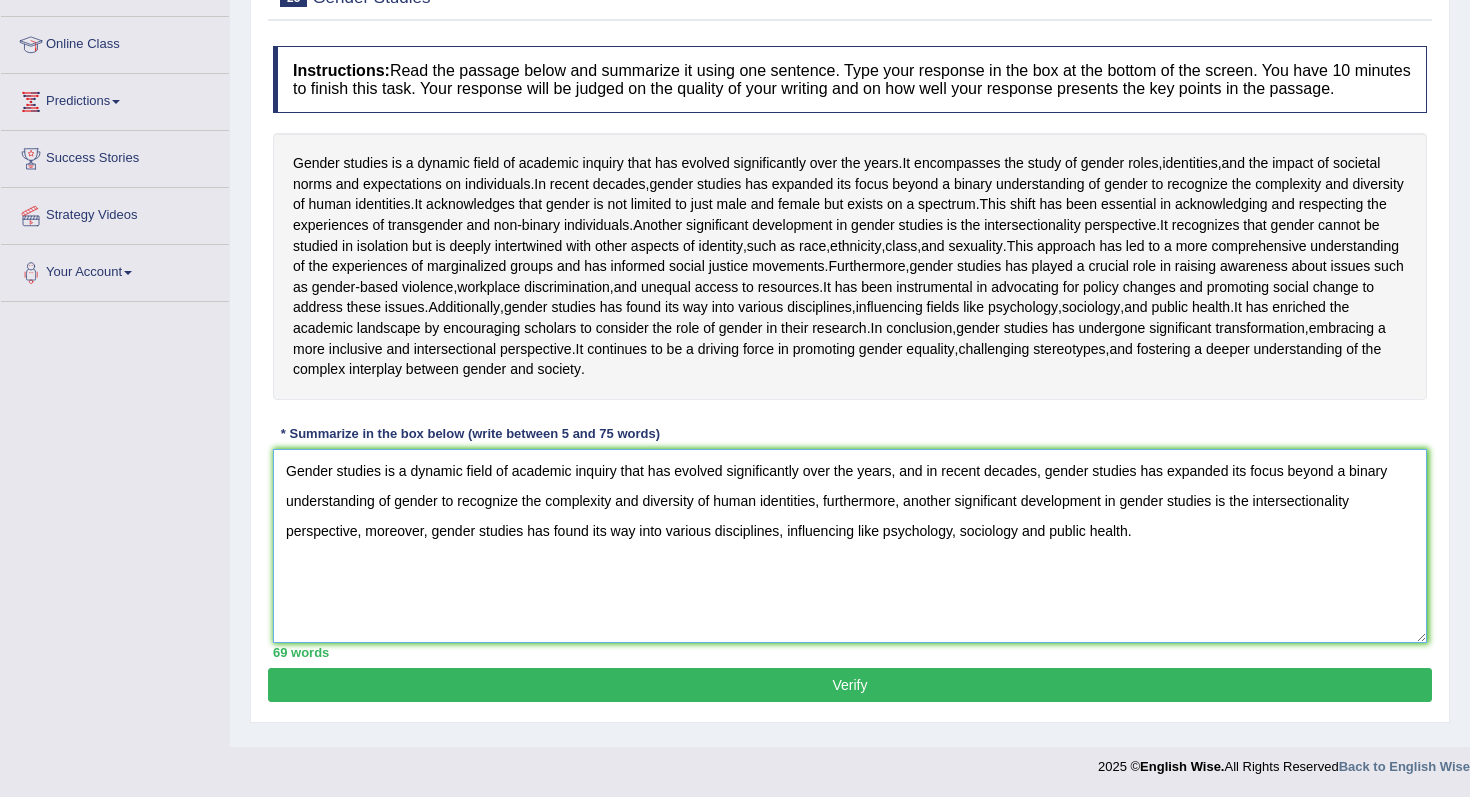type on "Gender studies is a dynamic field of academic inquiry that has evolved significantly over the years, and in recent decades, gender studies has expanded its focus beyond a binary understanding of gender to recognize the complexity and diversity of human identities, furthermore, another significant development in gender studies is the intersectionality perspective, moreover, gender studies has found its way into various disciplines, influencing like psychology, sociology and public health." 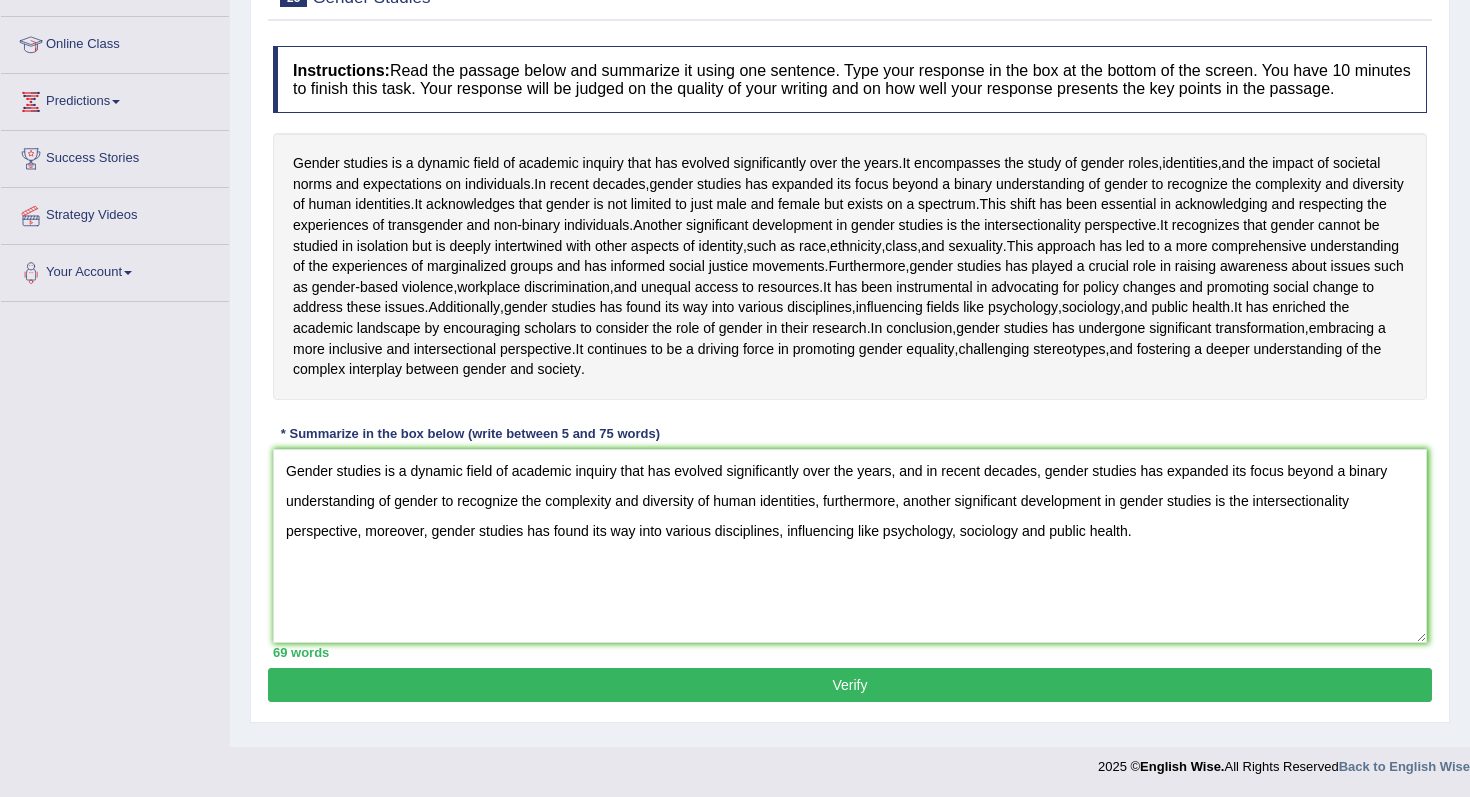 click on "Verify" at bounding box center (850, 685) 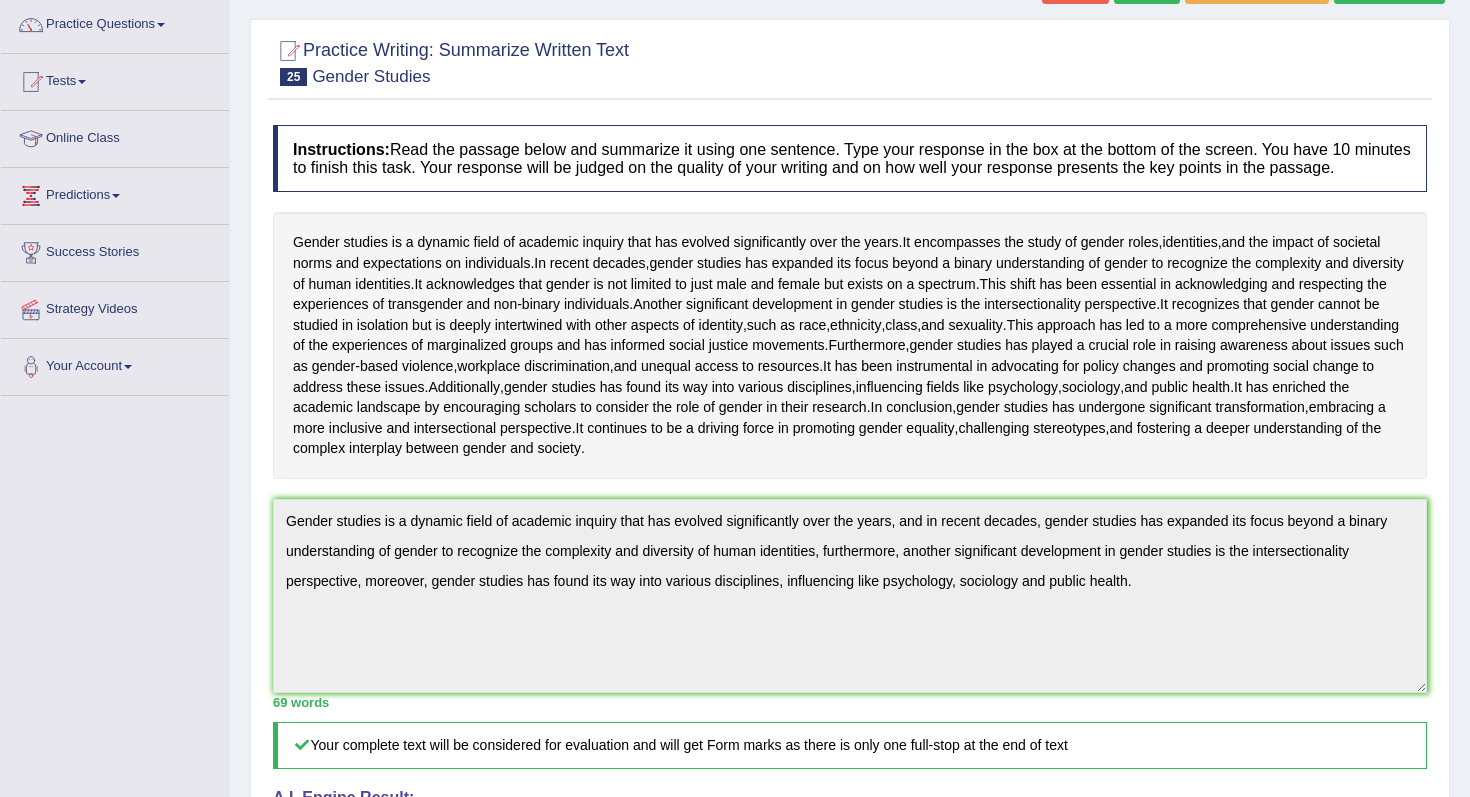 scroll, scrollTop: 0, scrollLeft: 0, axis: both 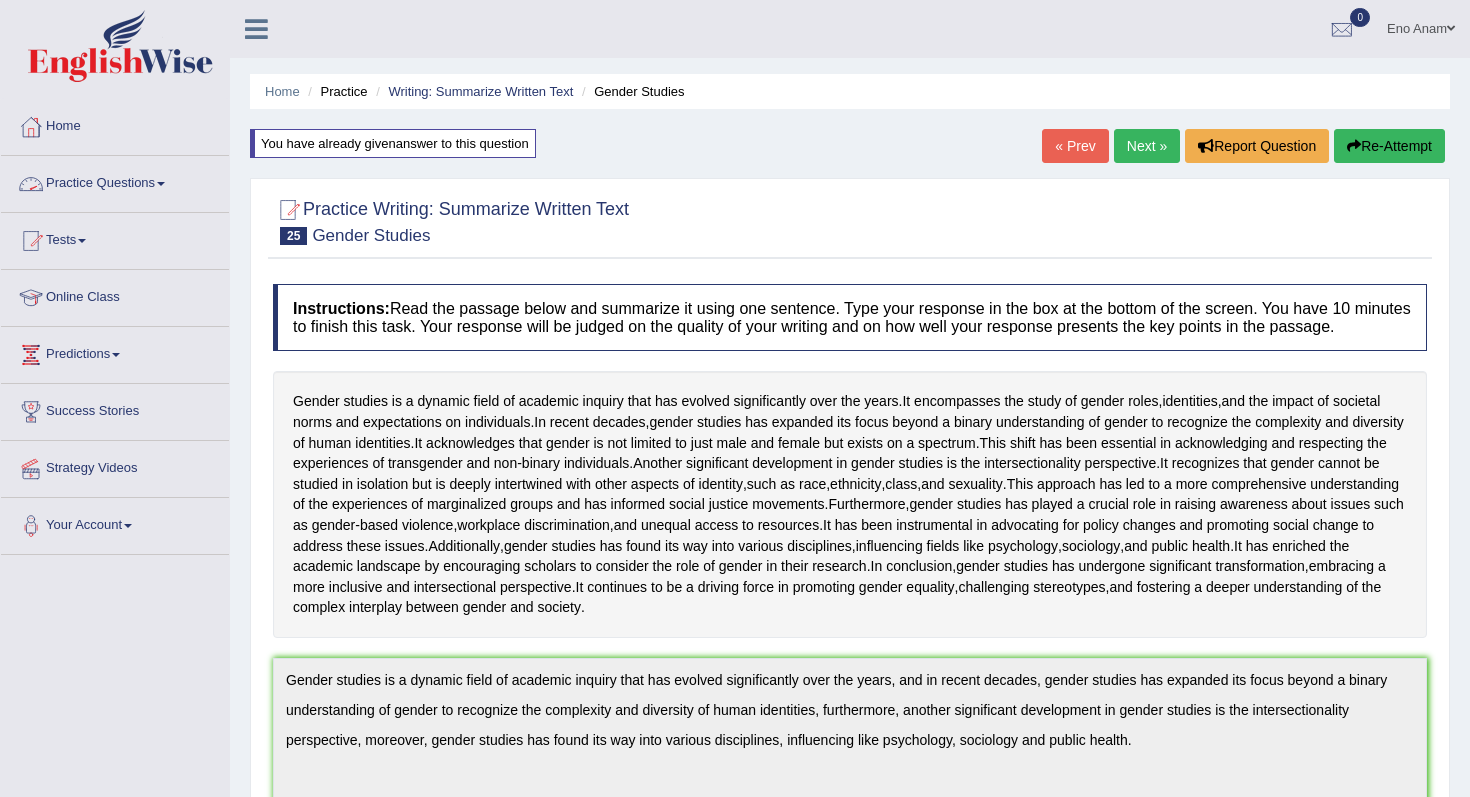 click on "Practice Questions" at bounding box center [115, 181] 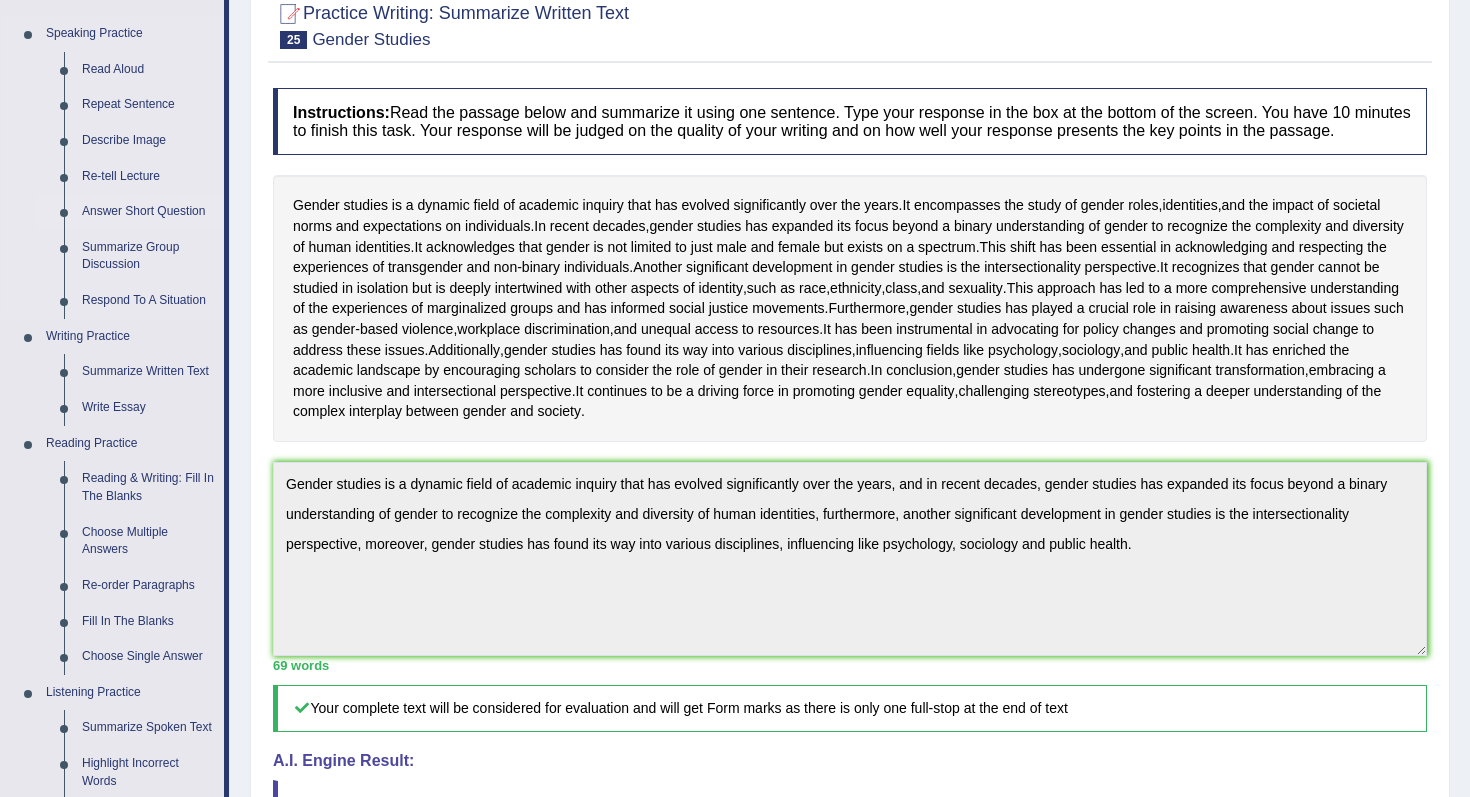 scroll, scrollTop: 204, scrollLeft: 0, axis: vertical 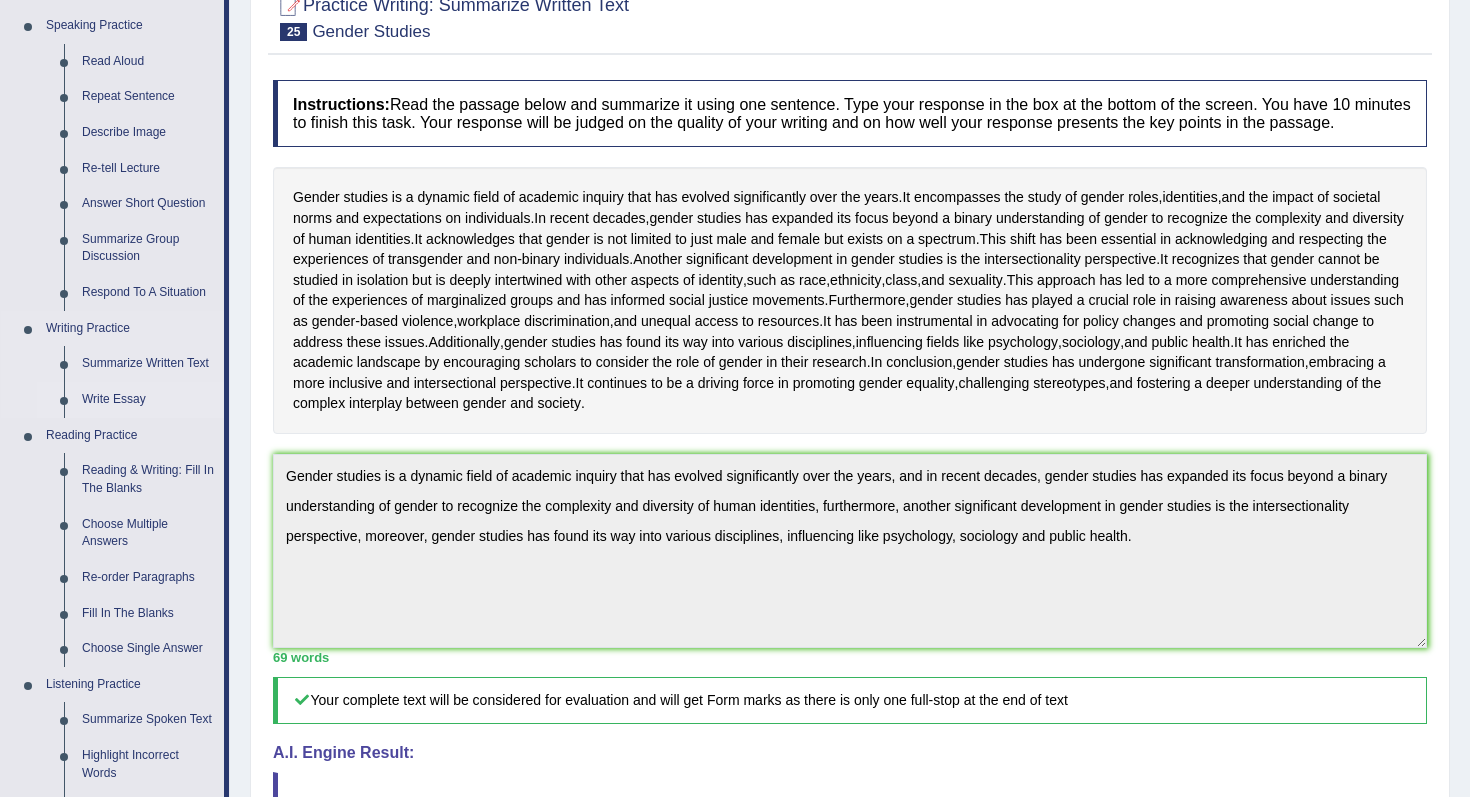 click on "Write Essay" at bounding box center (148, 400) 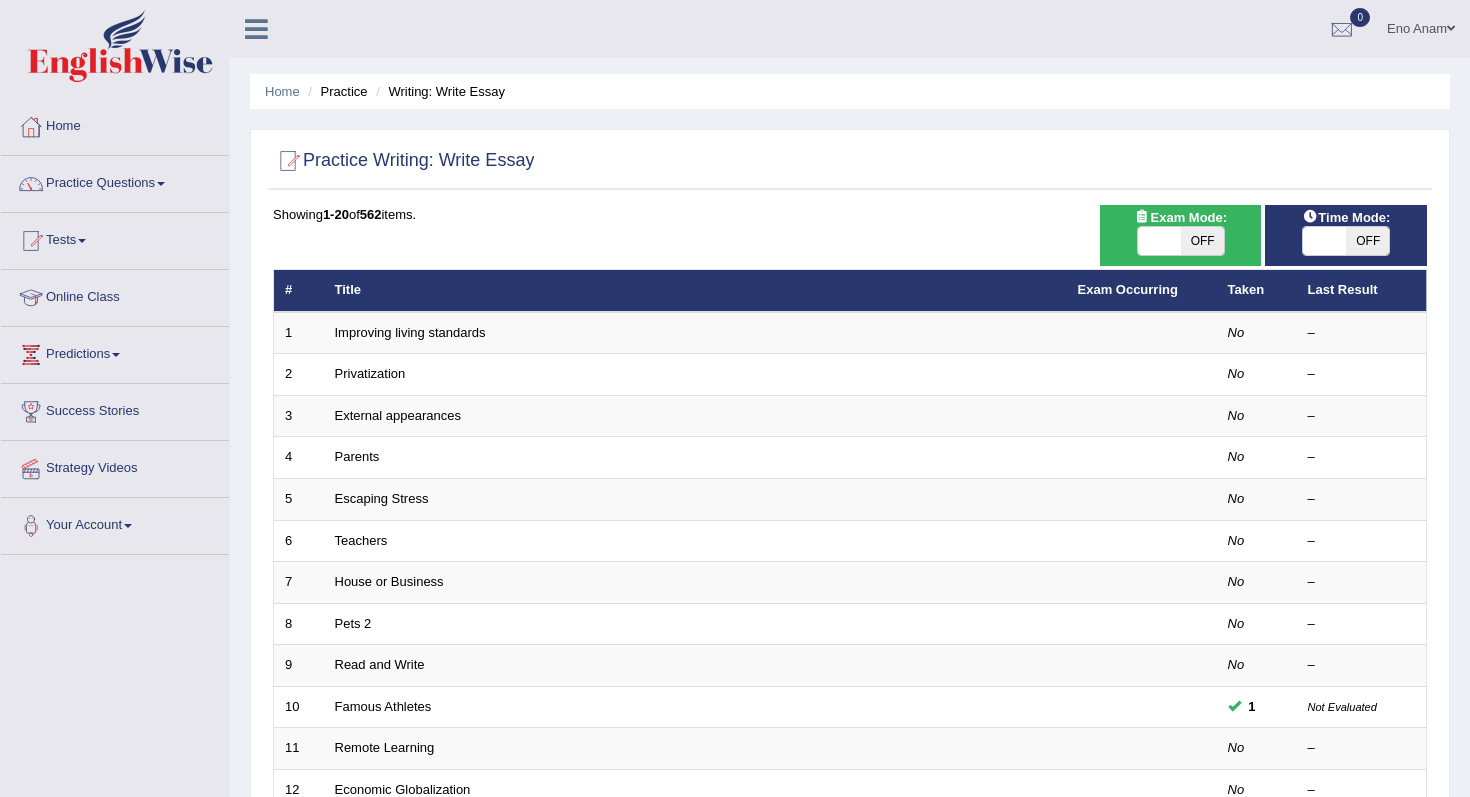 scroll, scrollTop: 0, scrollLeft: 0, axis: both 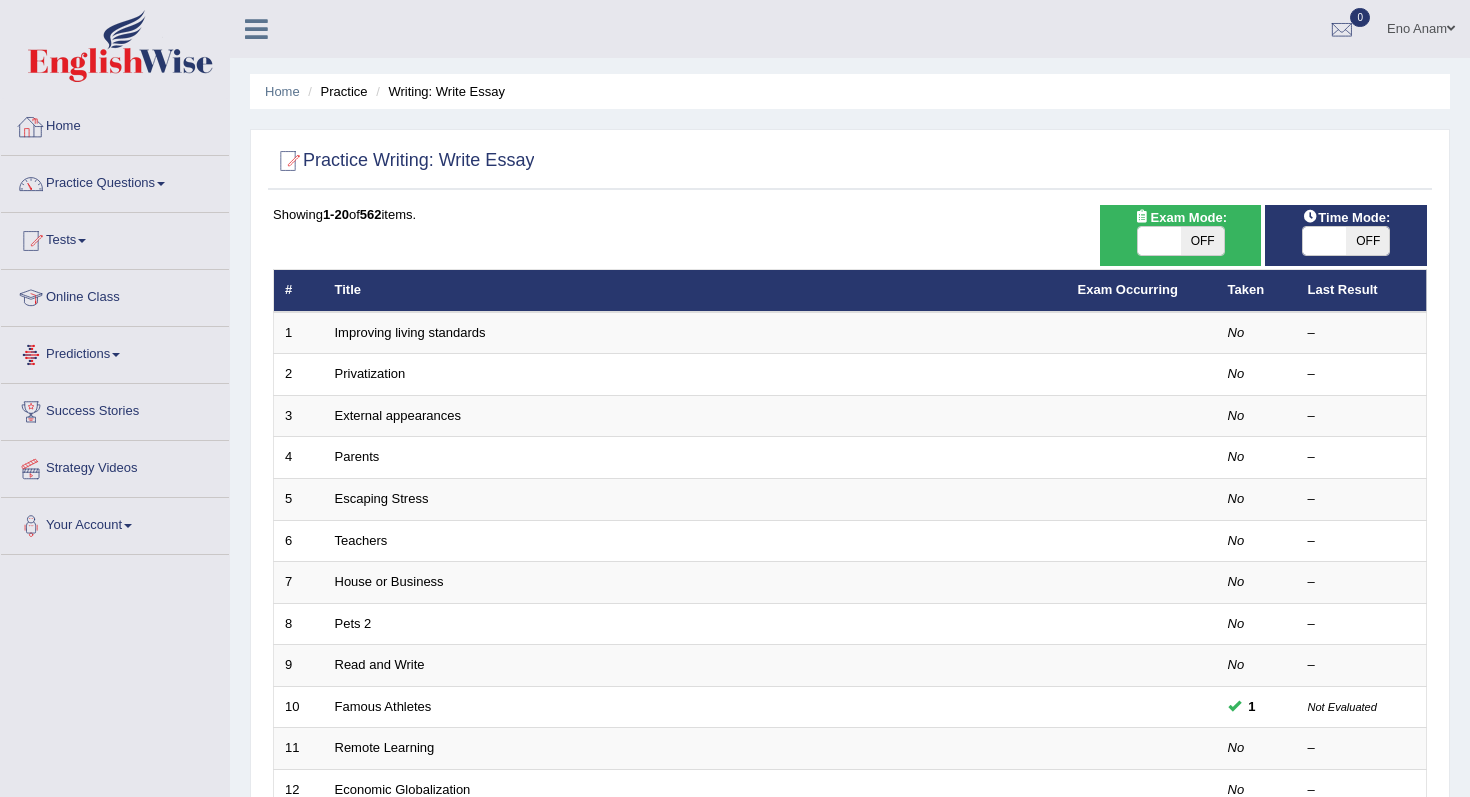 click on "Home" at bounding box center [115, 124] 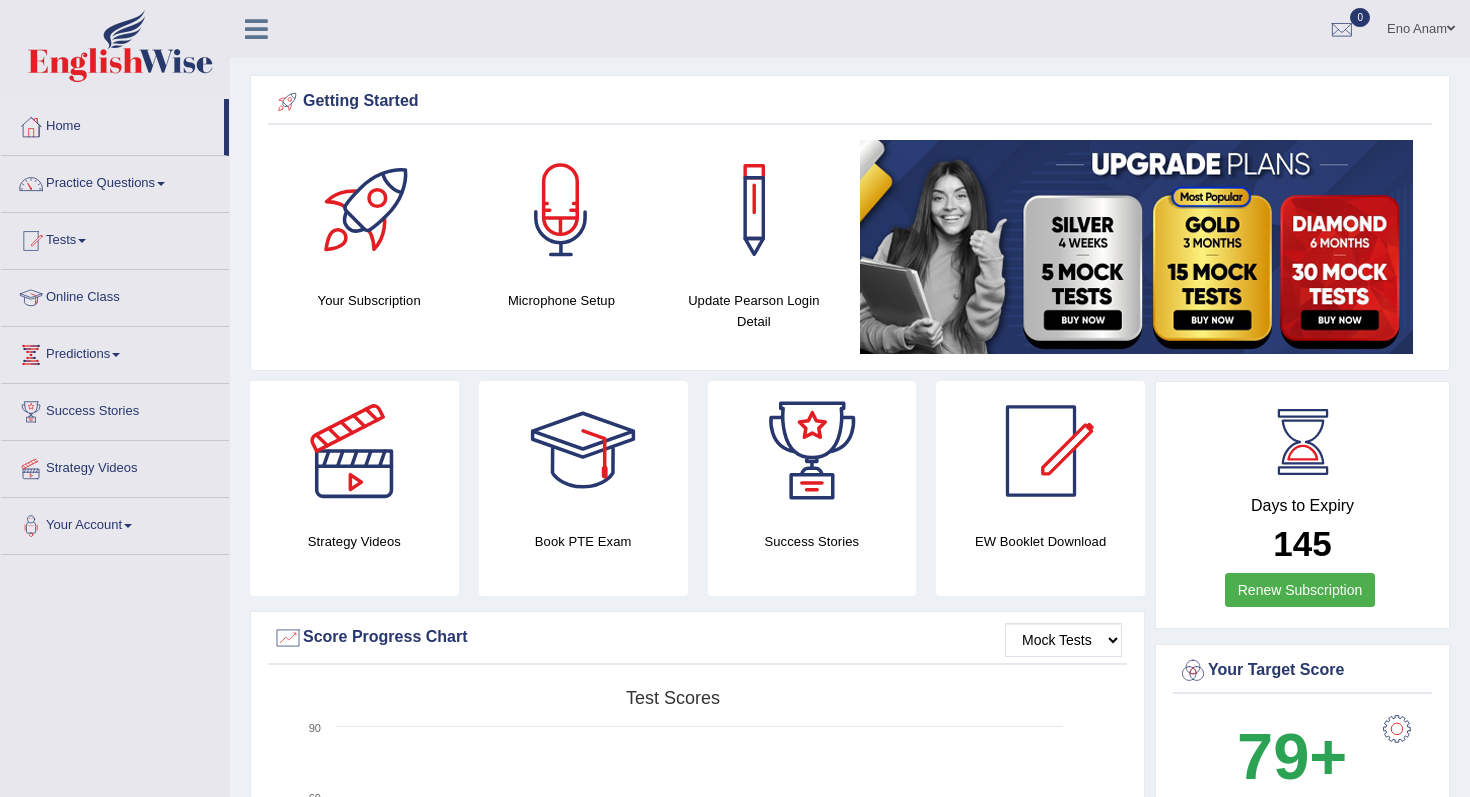 scroll, scrollTop: 0, scrollLeft: 0, axis: both 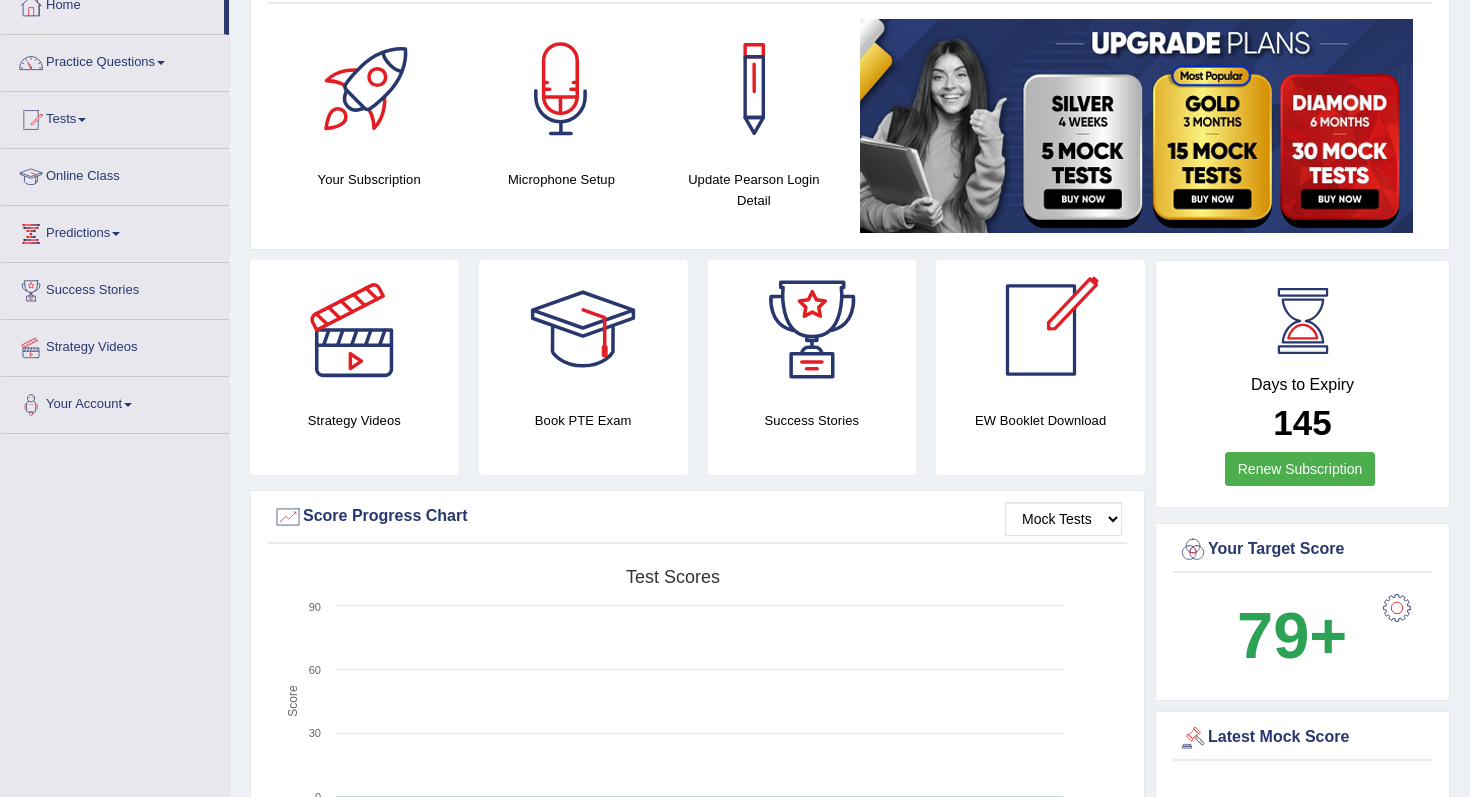 click at bounding box center (1041, 330) 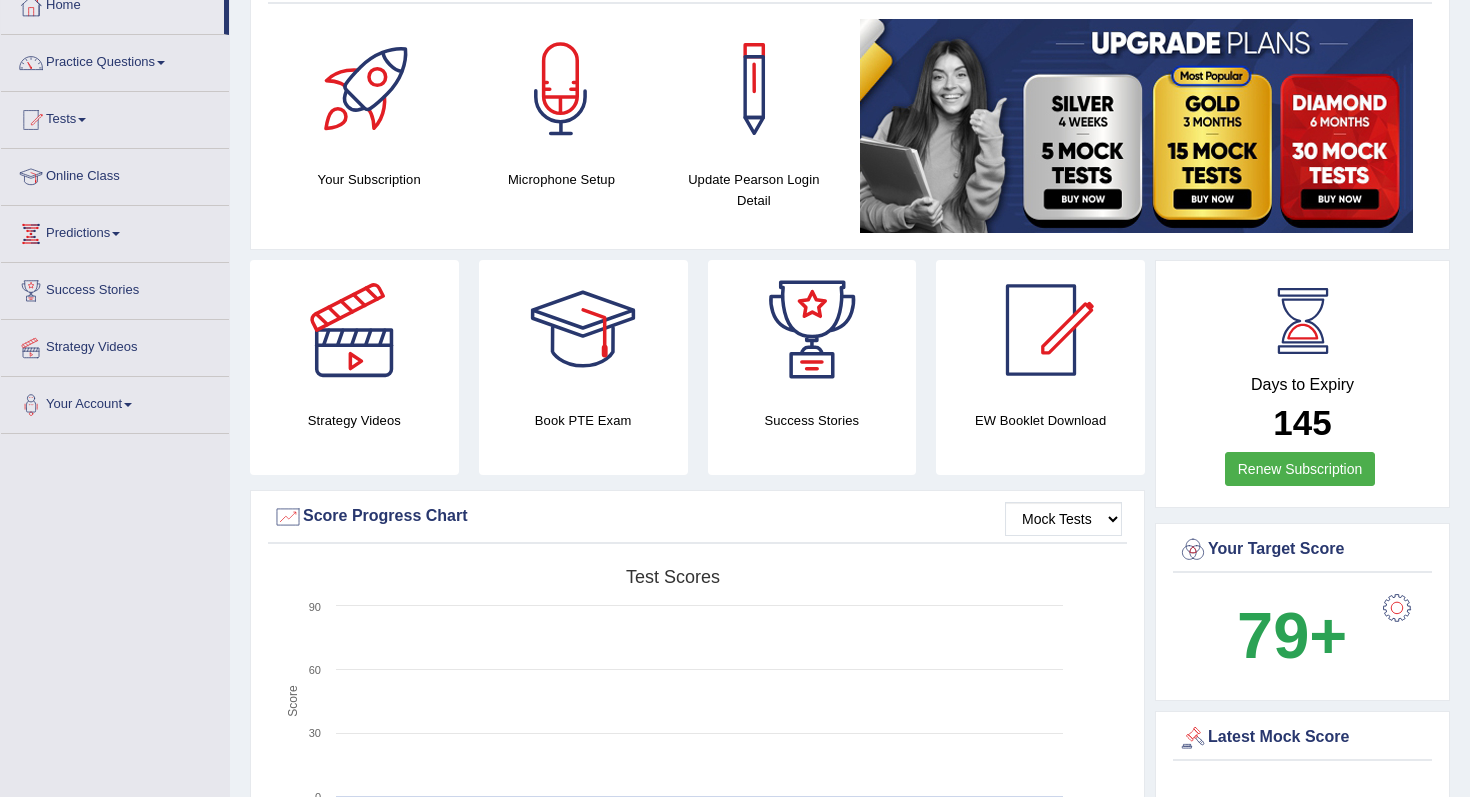 click at bounding box center [1041, 330] 